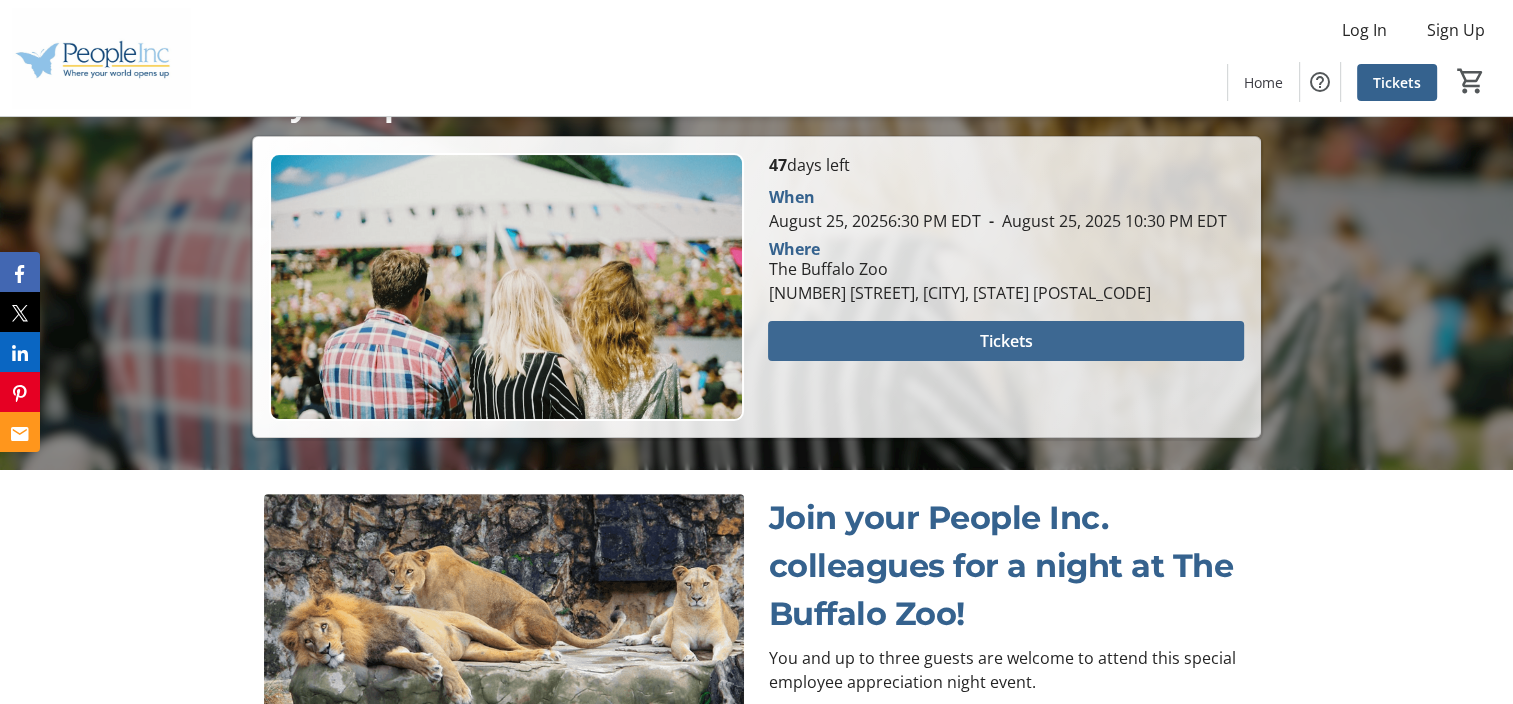 scroll, scrollTop: 487, scrollLeft: 0, axis: vertical 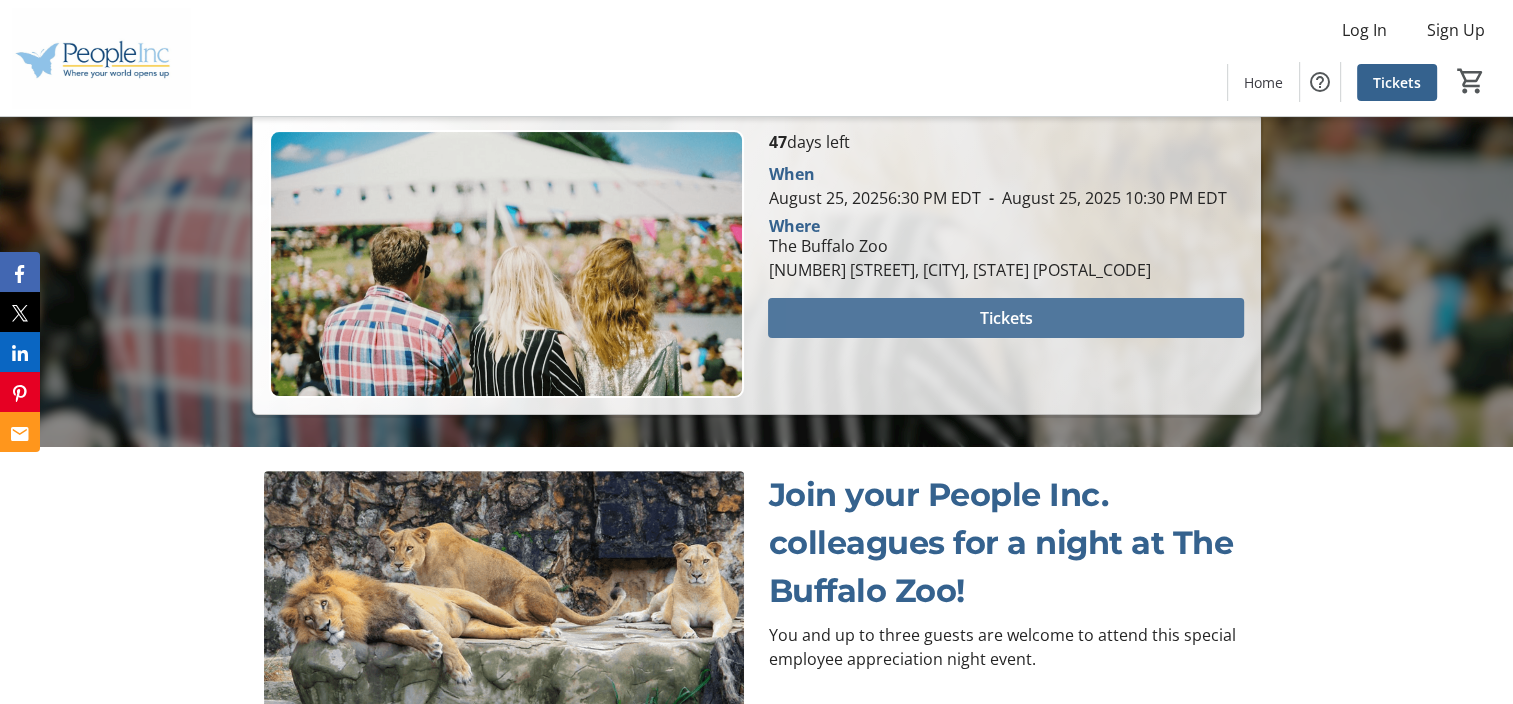 click at bounding box center (1005, 318) 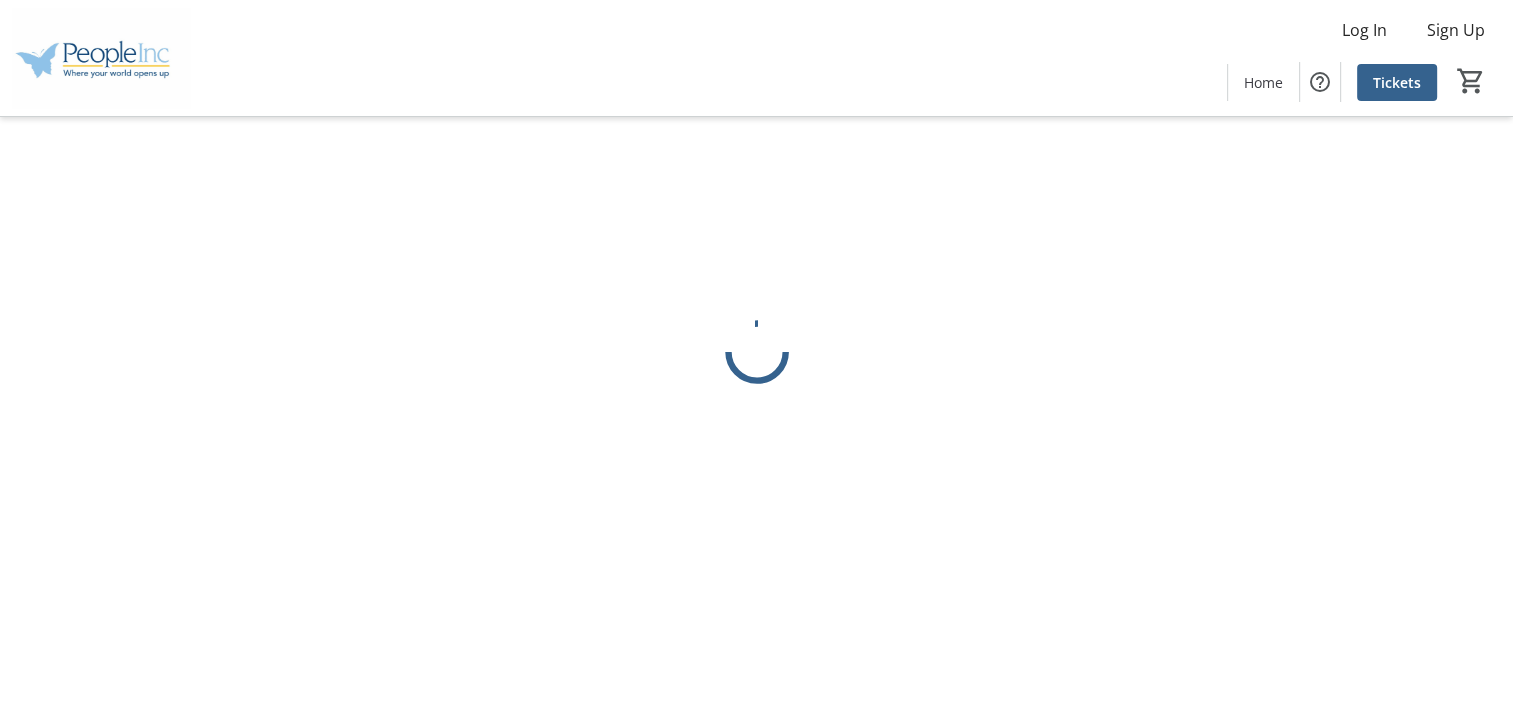 scroll, scrollTop: 0, scrollLeft: 0, axis: both 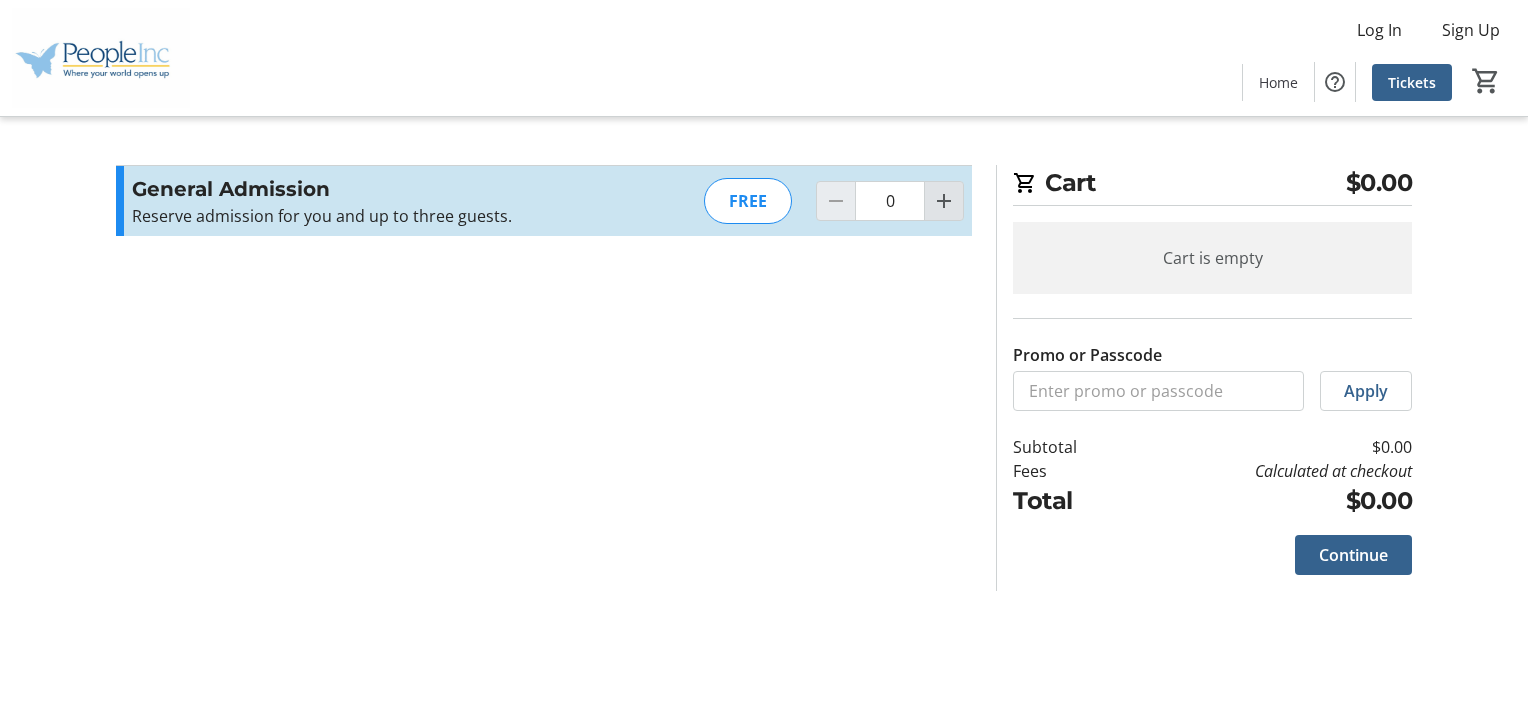 click at bounding box center [944, 201] 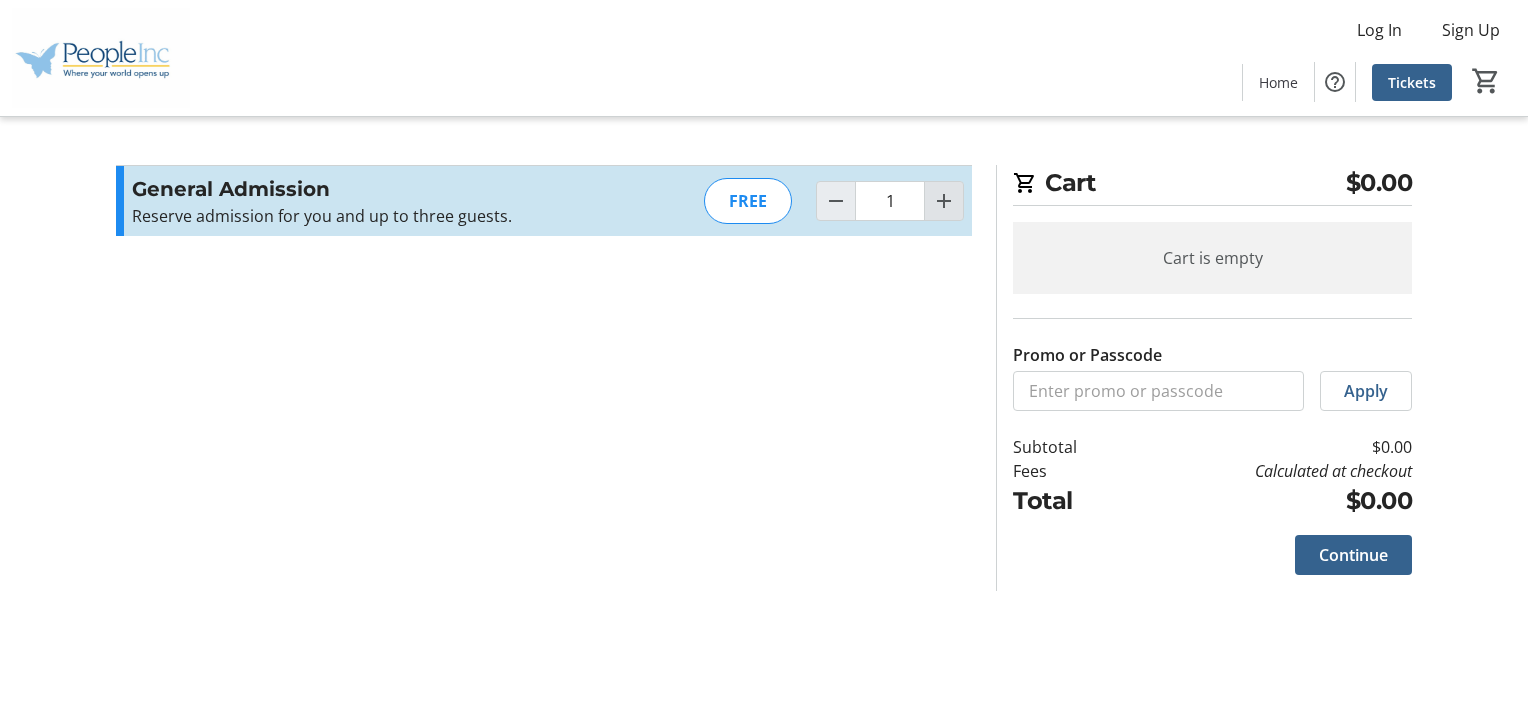click at bounding box center [944, 201] 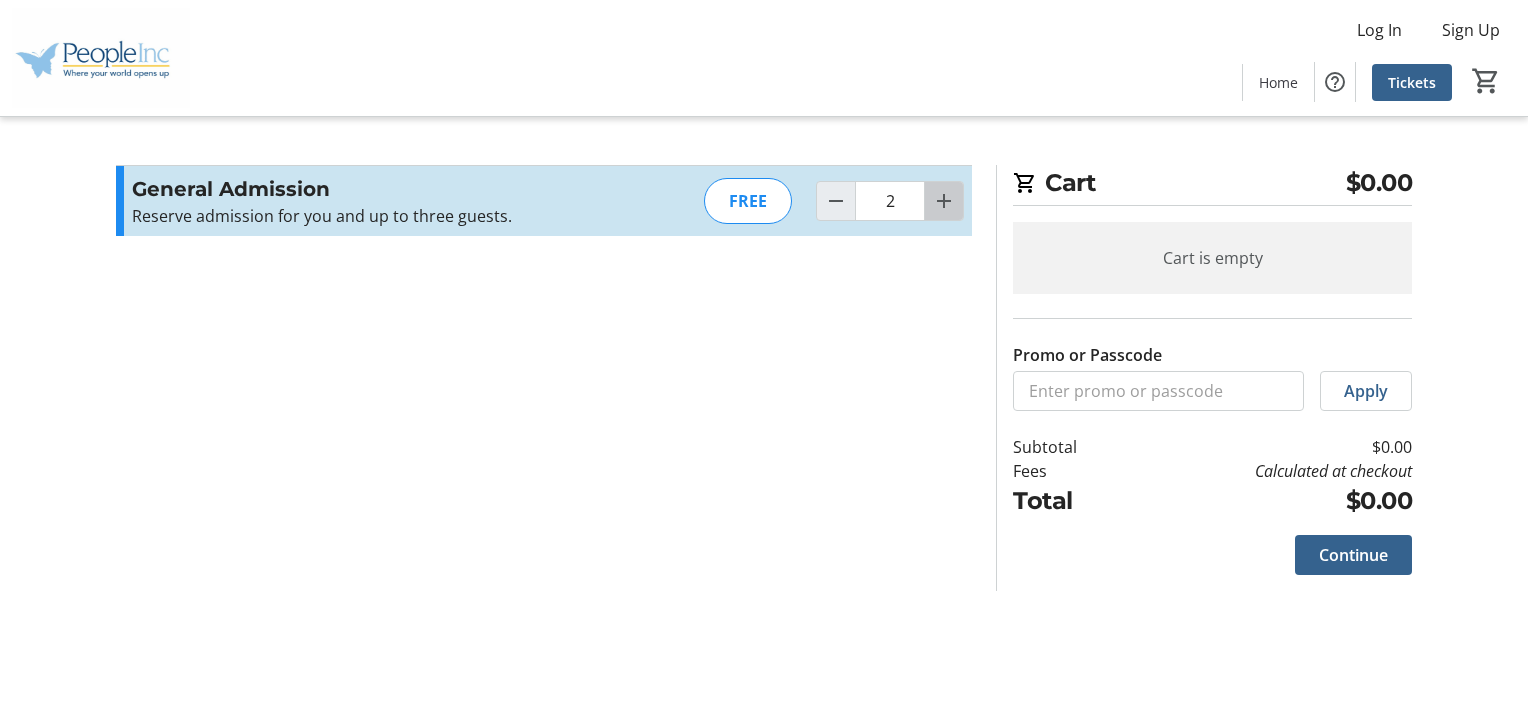 click at bounding box center (944, 201) 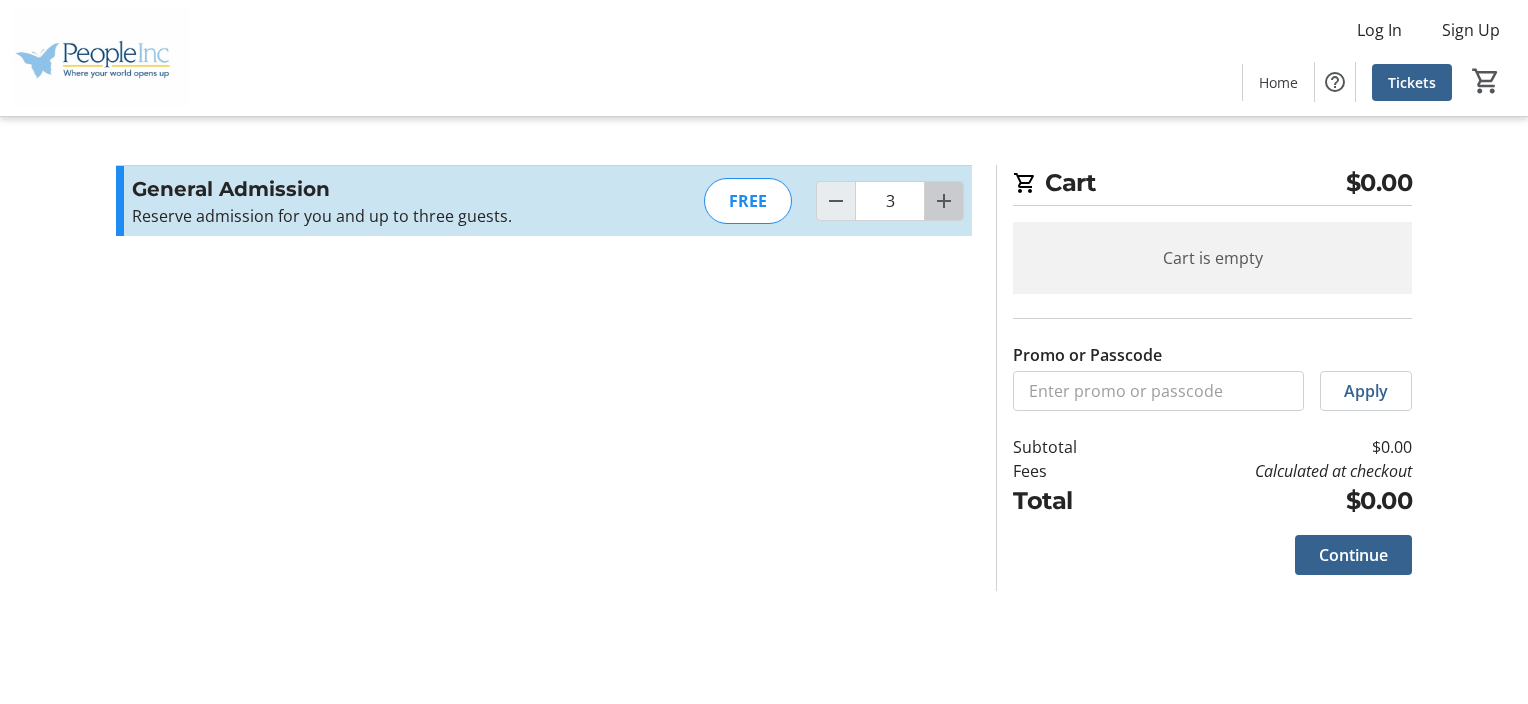 click at bounding box center (944, 201) 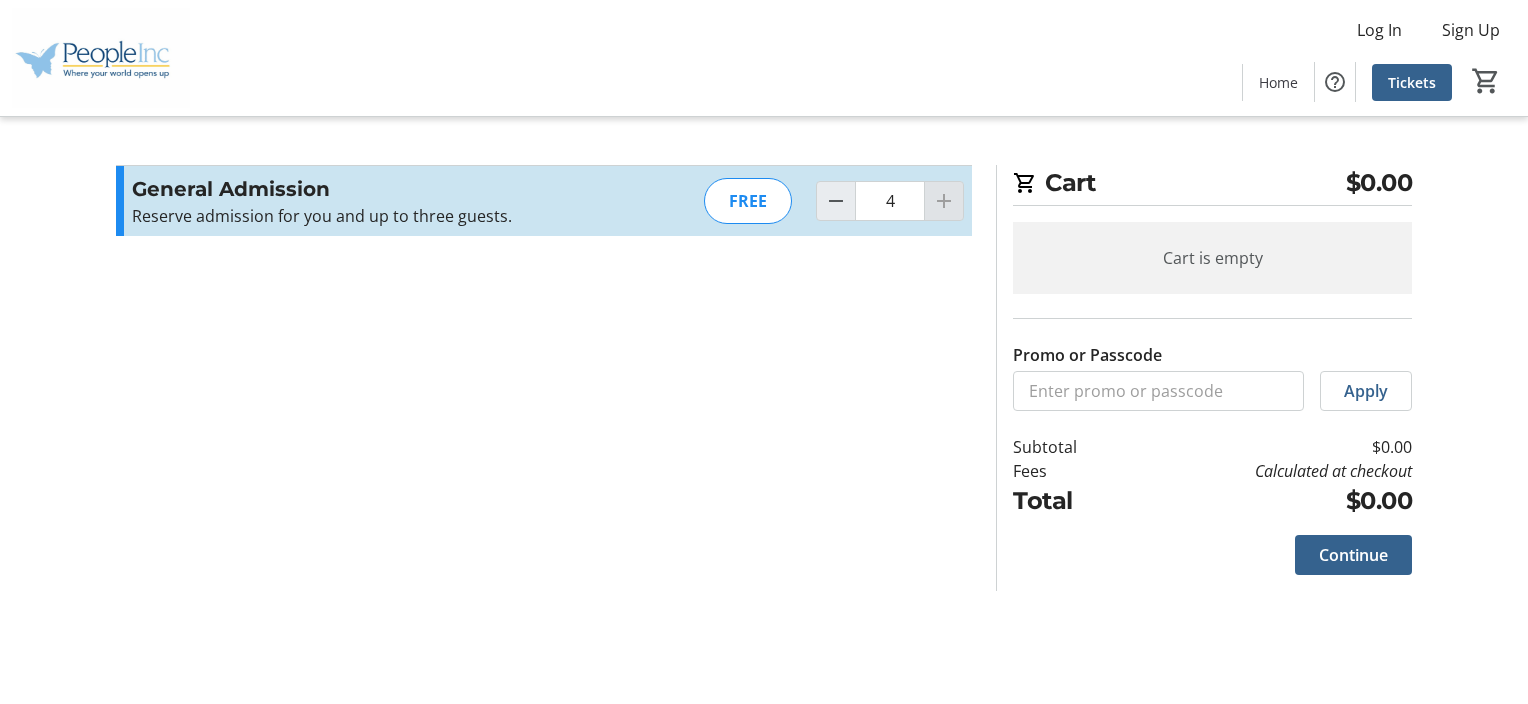 click at bounding box center [944, 201] 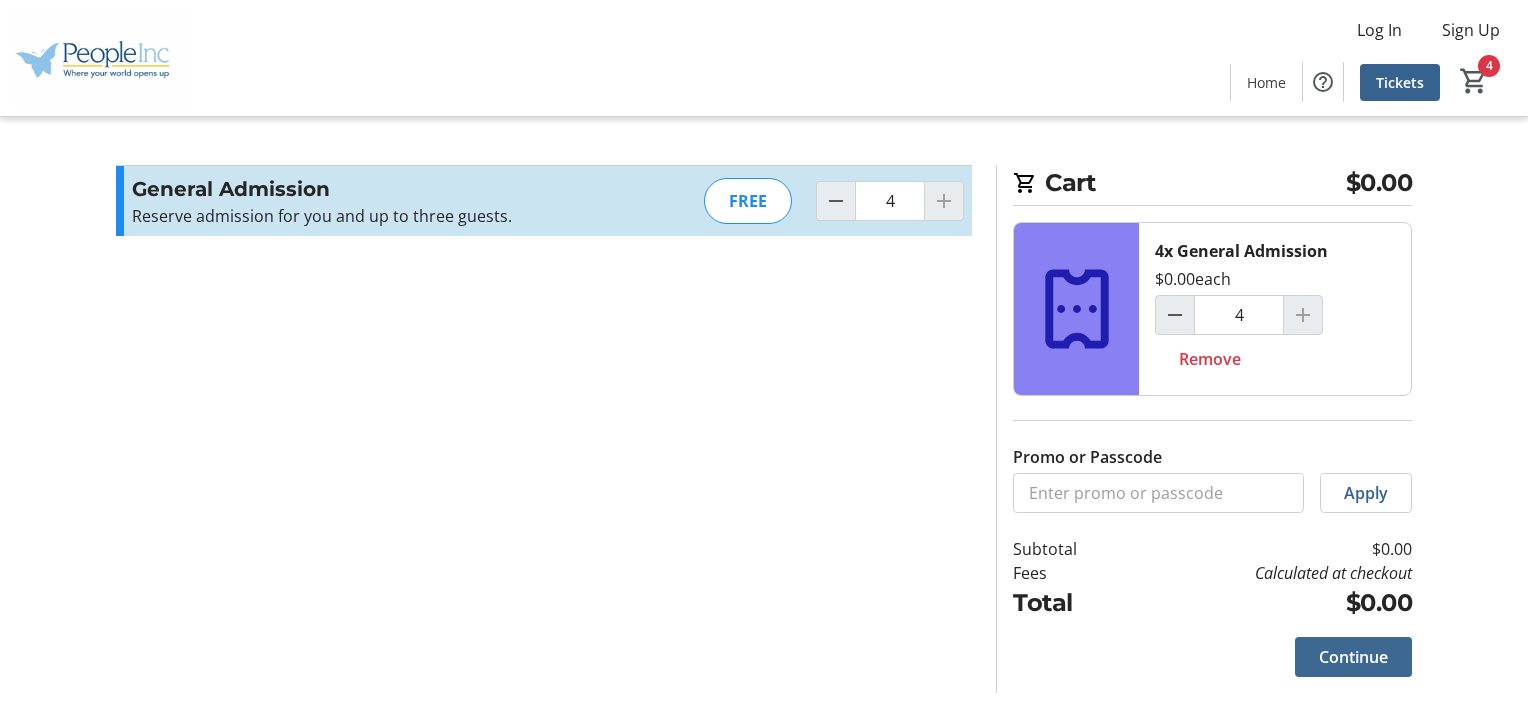 click on "Continue" at bounding box center [1353, 657] 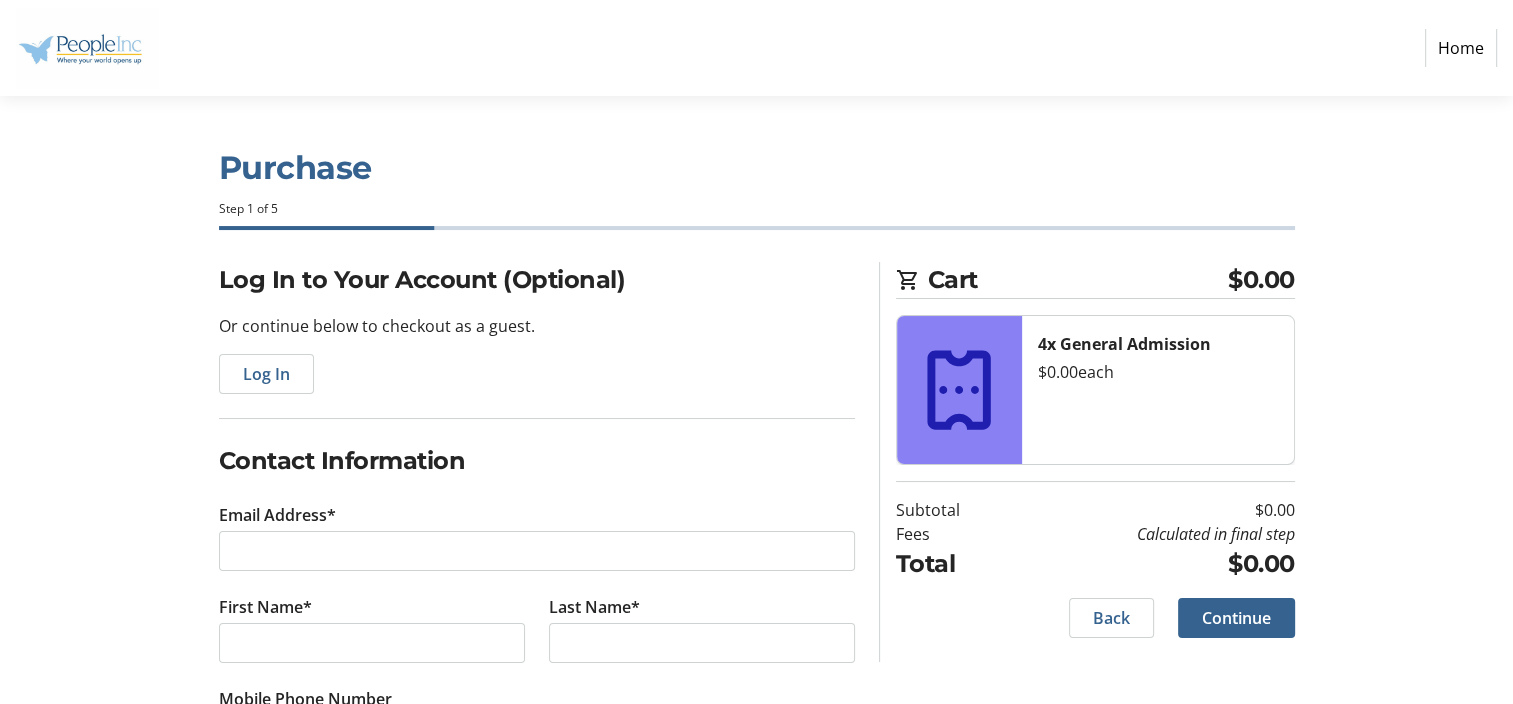 scroll, scrollTop: 97, scrollLeft: 0, axis: vertical 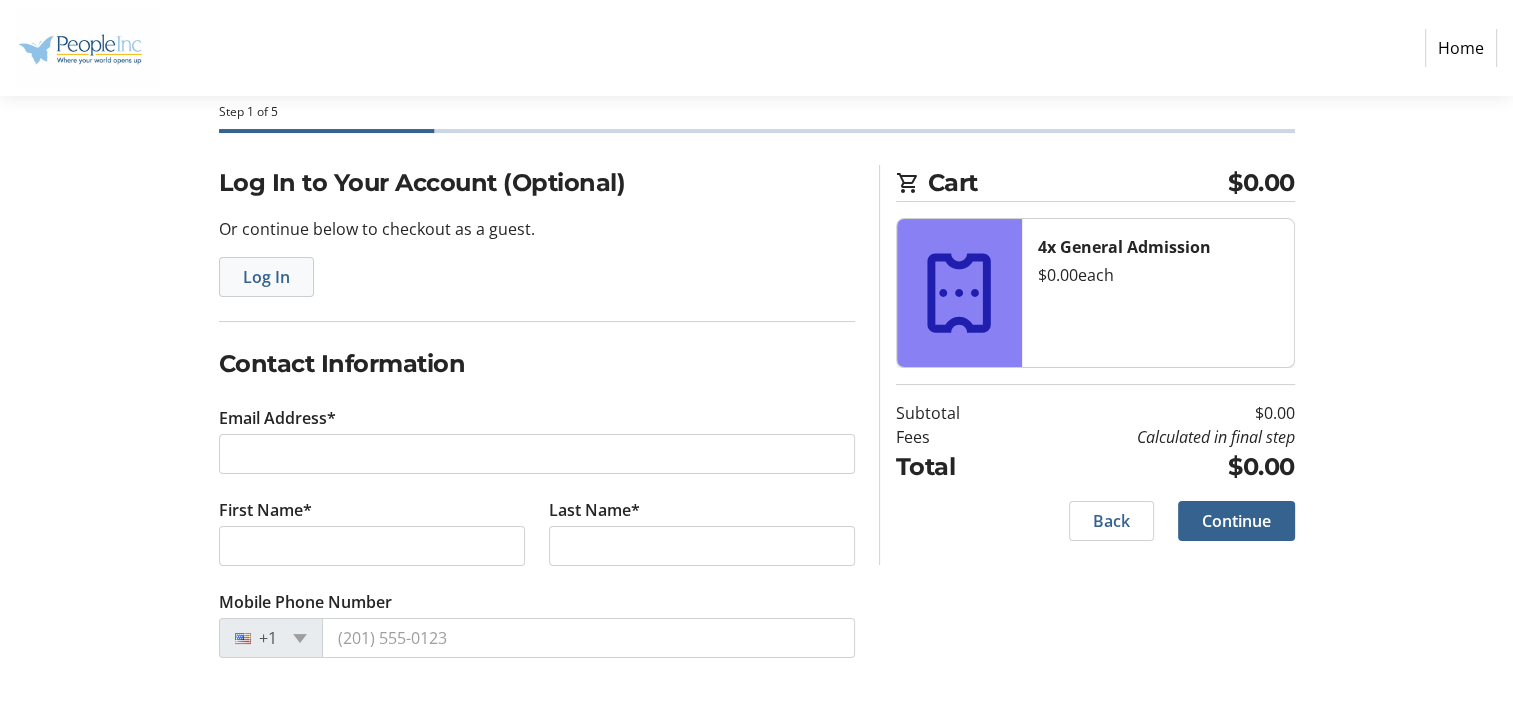 click on "Log In" at bounding box center [266, 277] 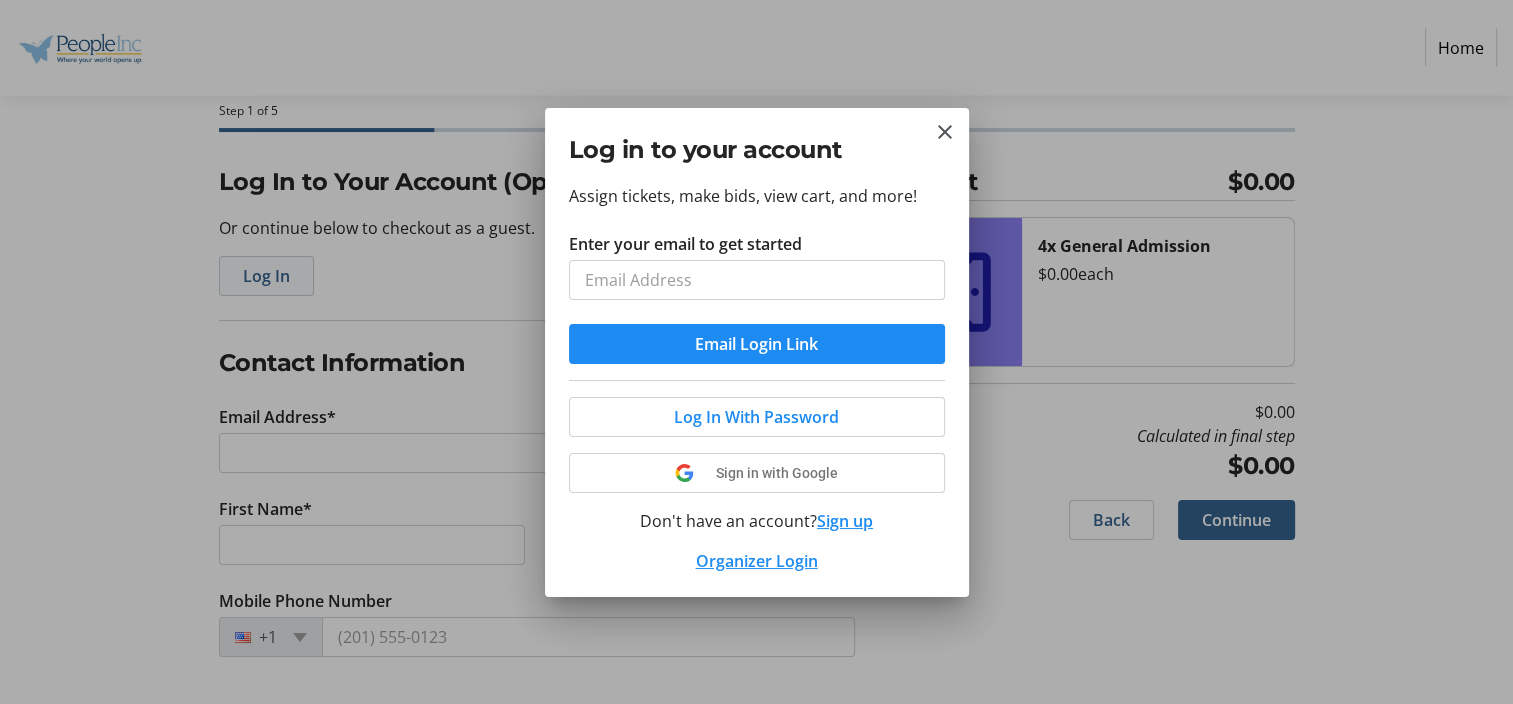 scroll, scrollTop: 0, scrollLeft: 0, axis: both 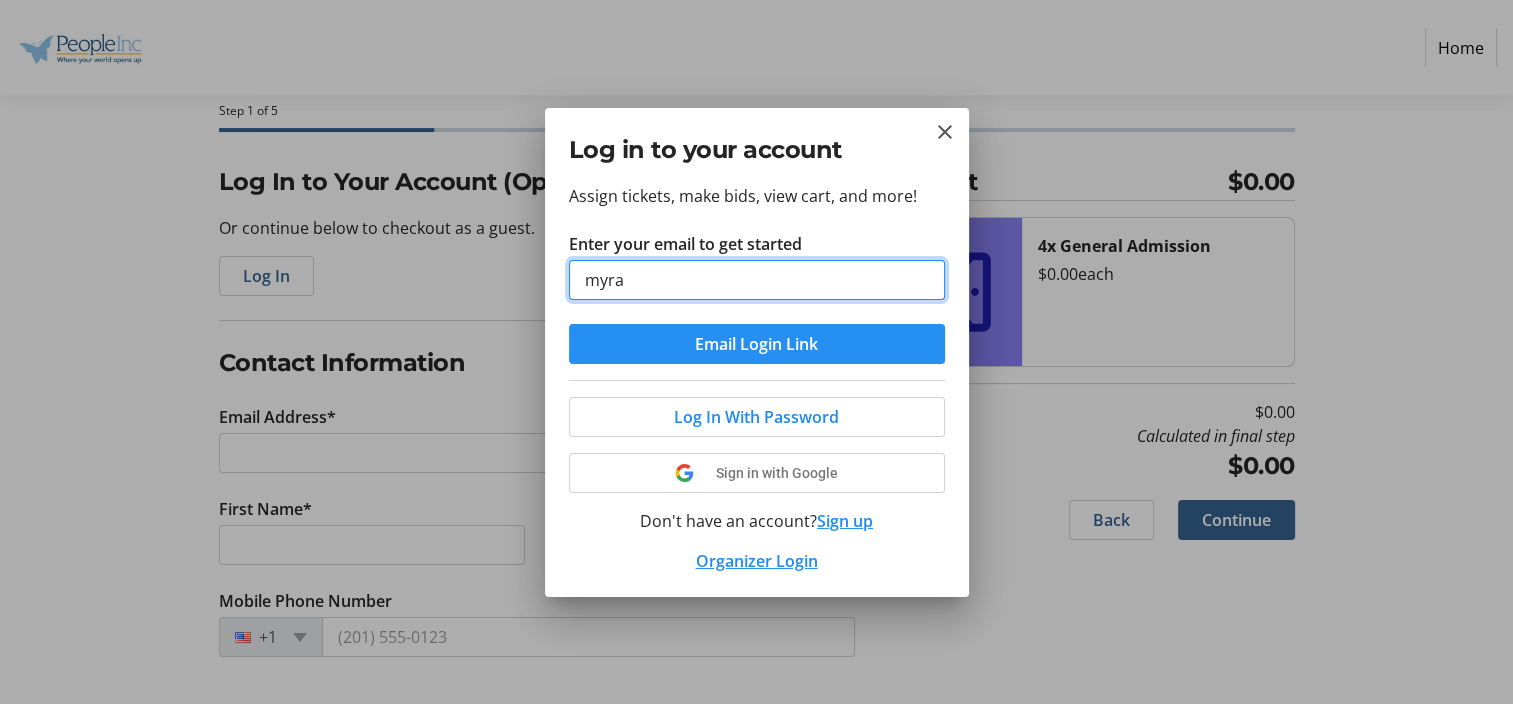 type on "[EMAIL]" 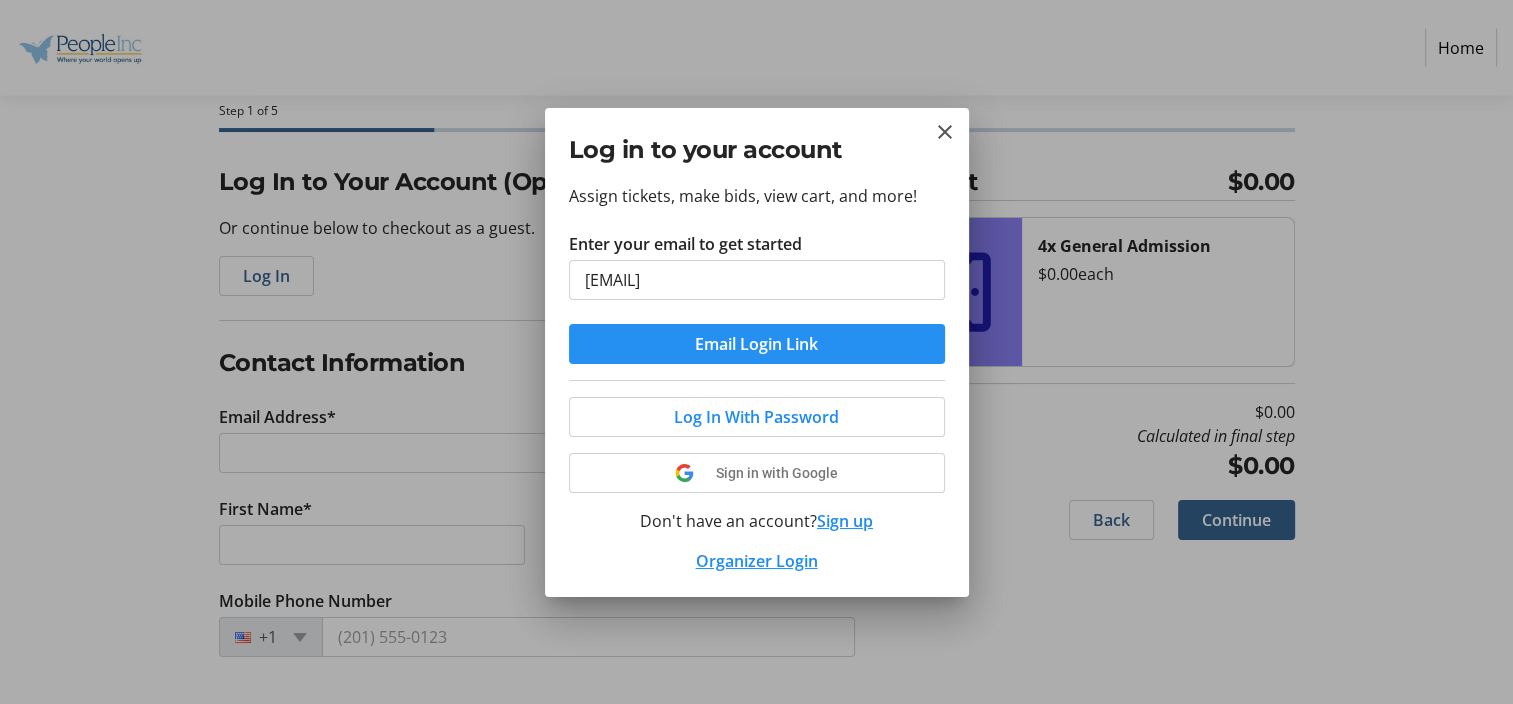 click at bounding box center (757, 344) 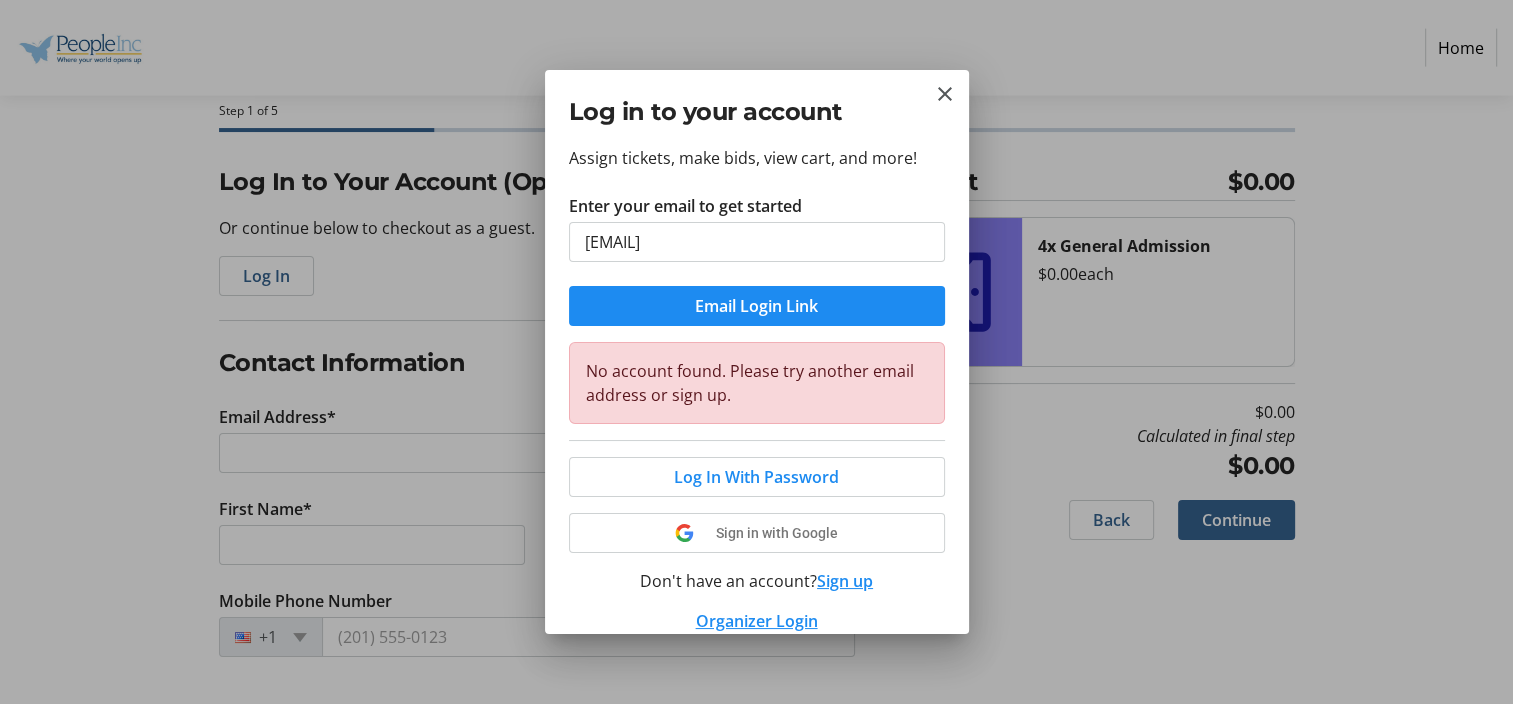 drag, startPoint x: 547, startPoint y: 685, endPoint x: 556, endPoint y: 635, distance: 50.803543 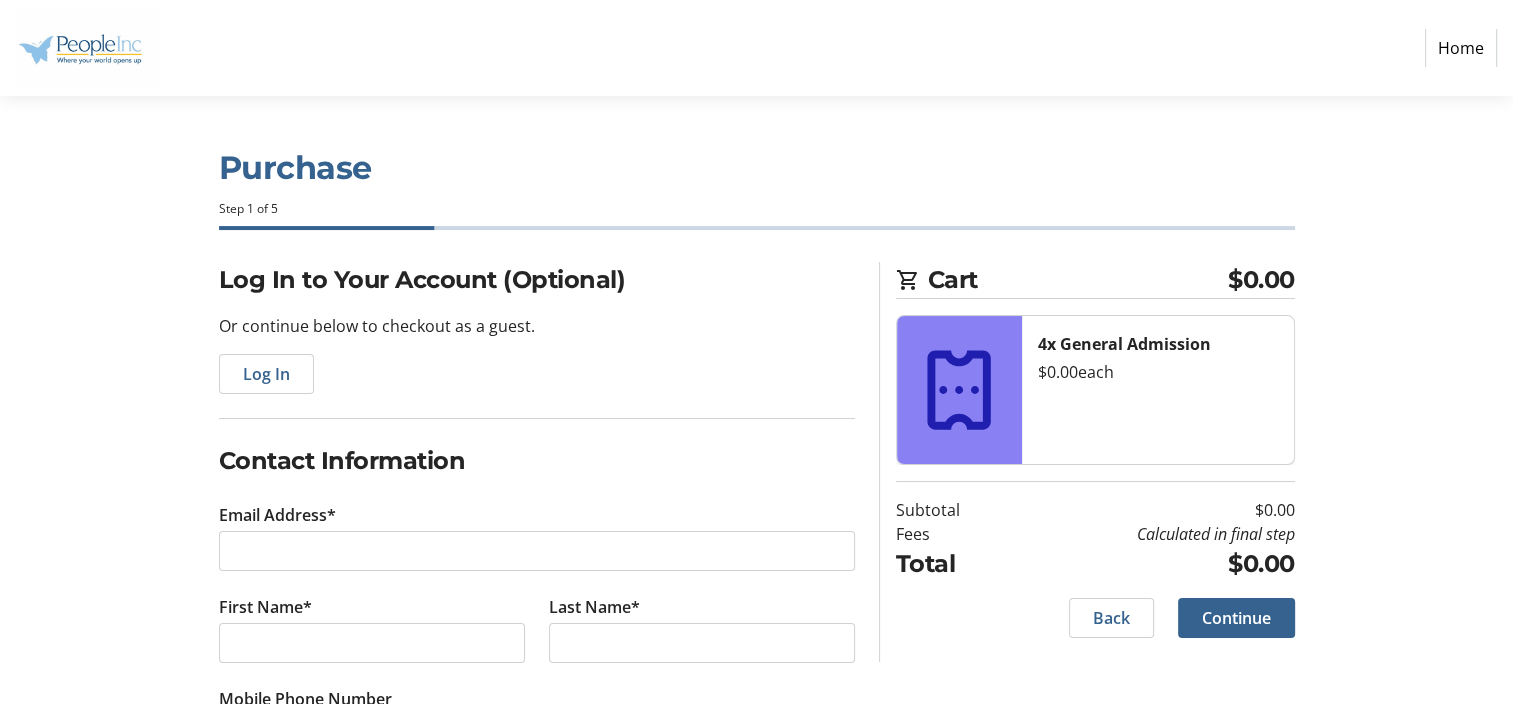 scroll, scrollTop: 97, scrollLeft: 0, axis: vertical 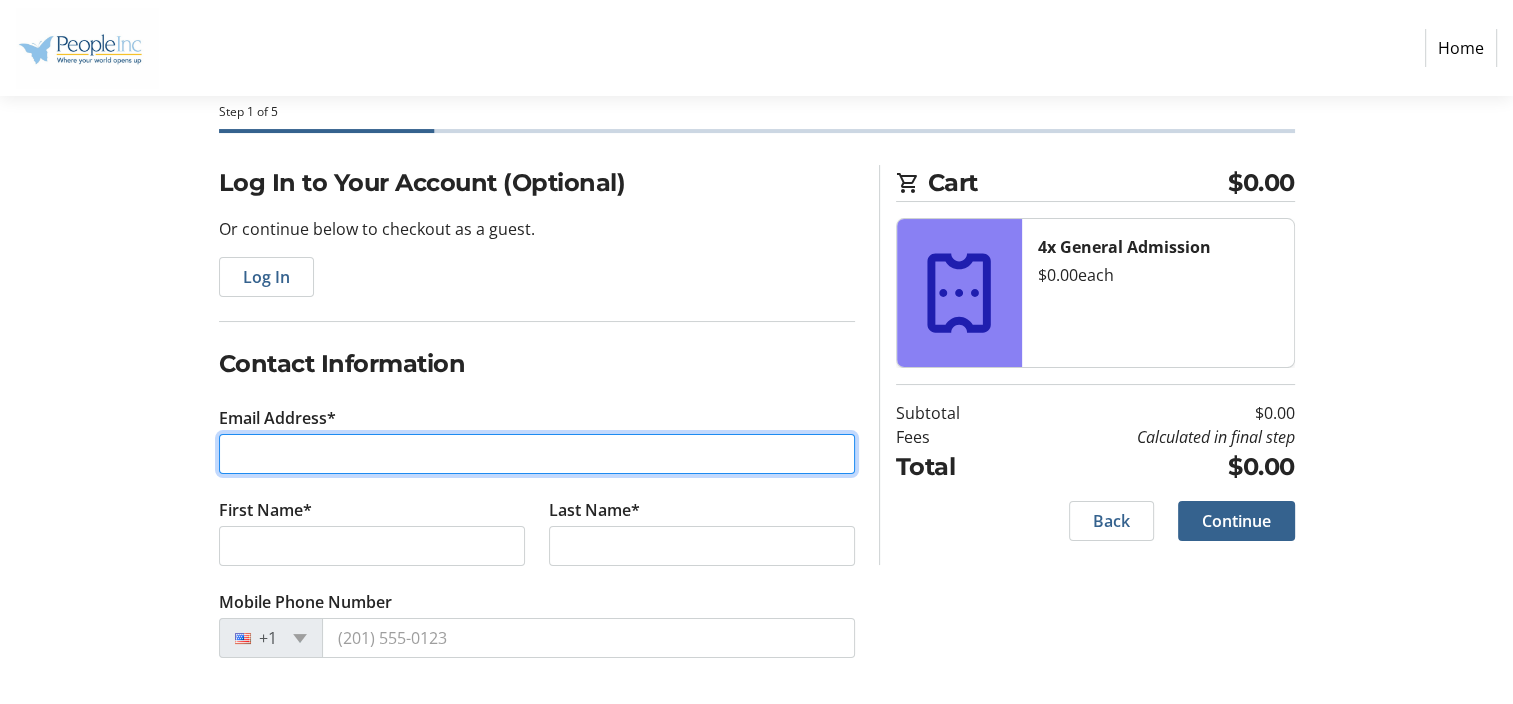 click on "Email Address*" at bounding box center (537, 454) 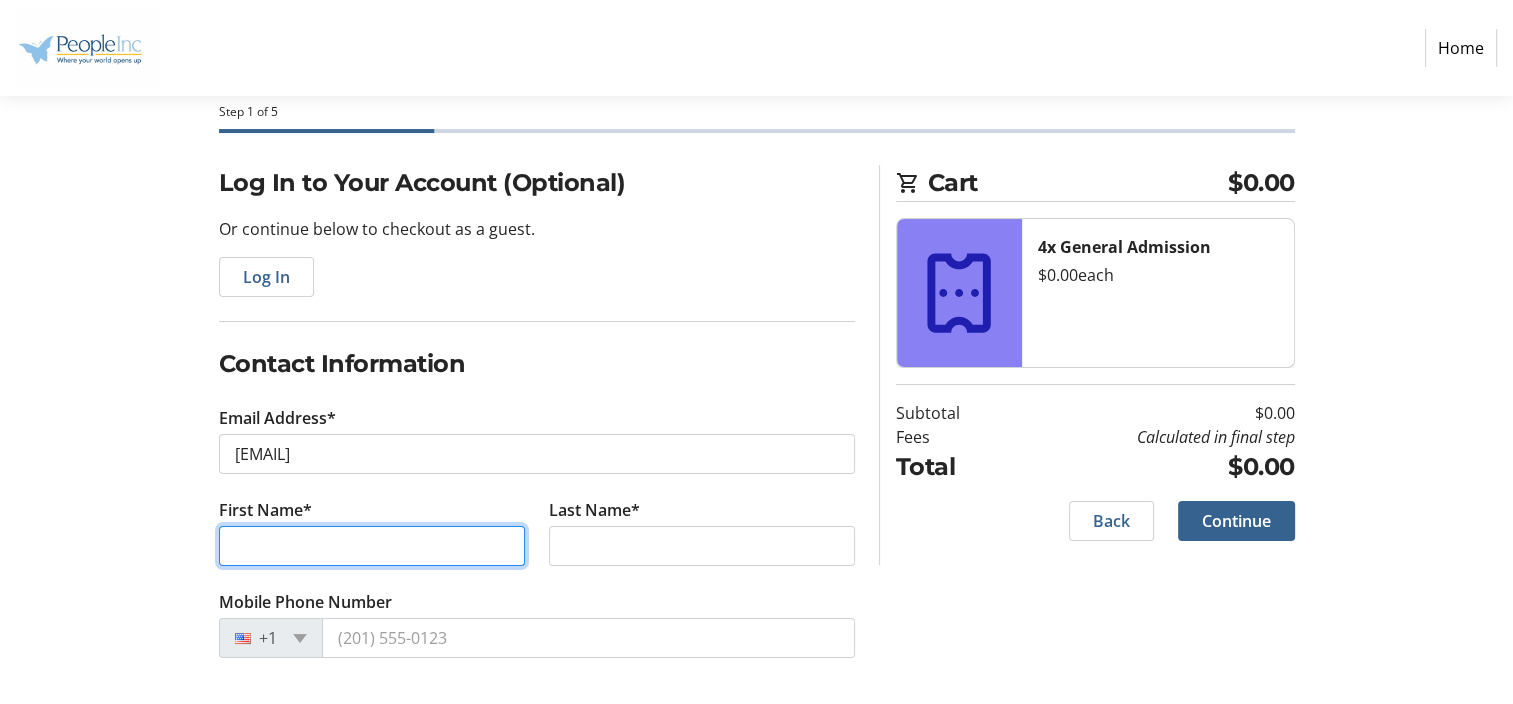 type on "[FIRST]" 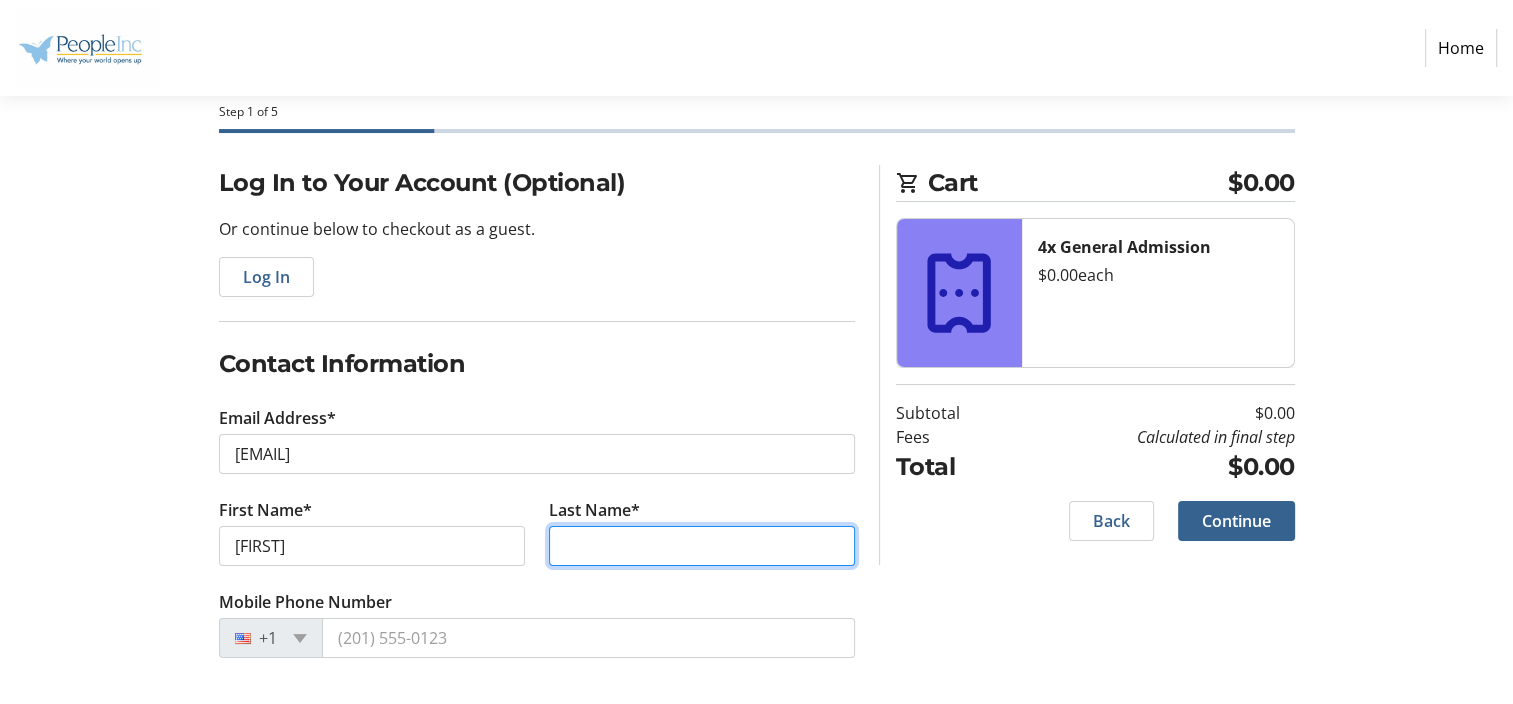 type on "[LAST]" 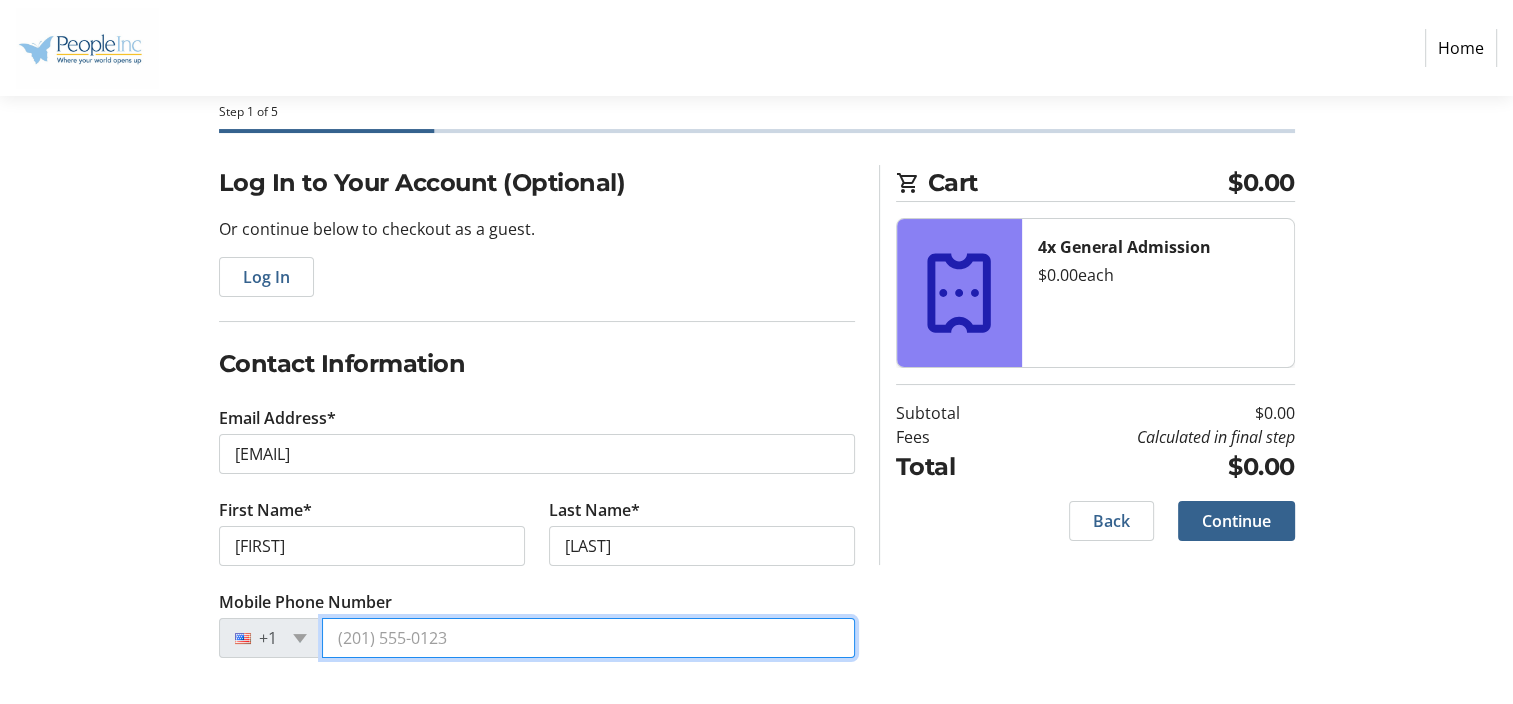 type on "[PHONE]" 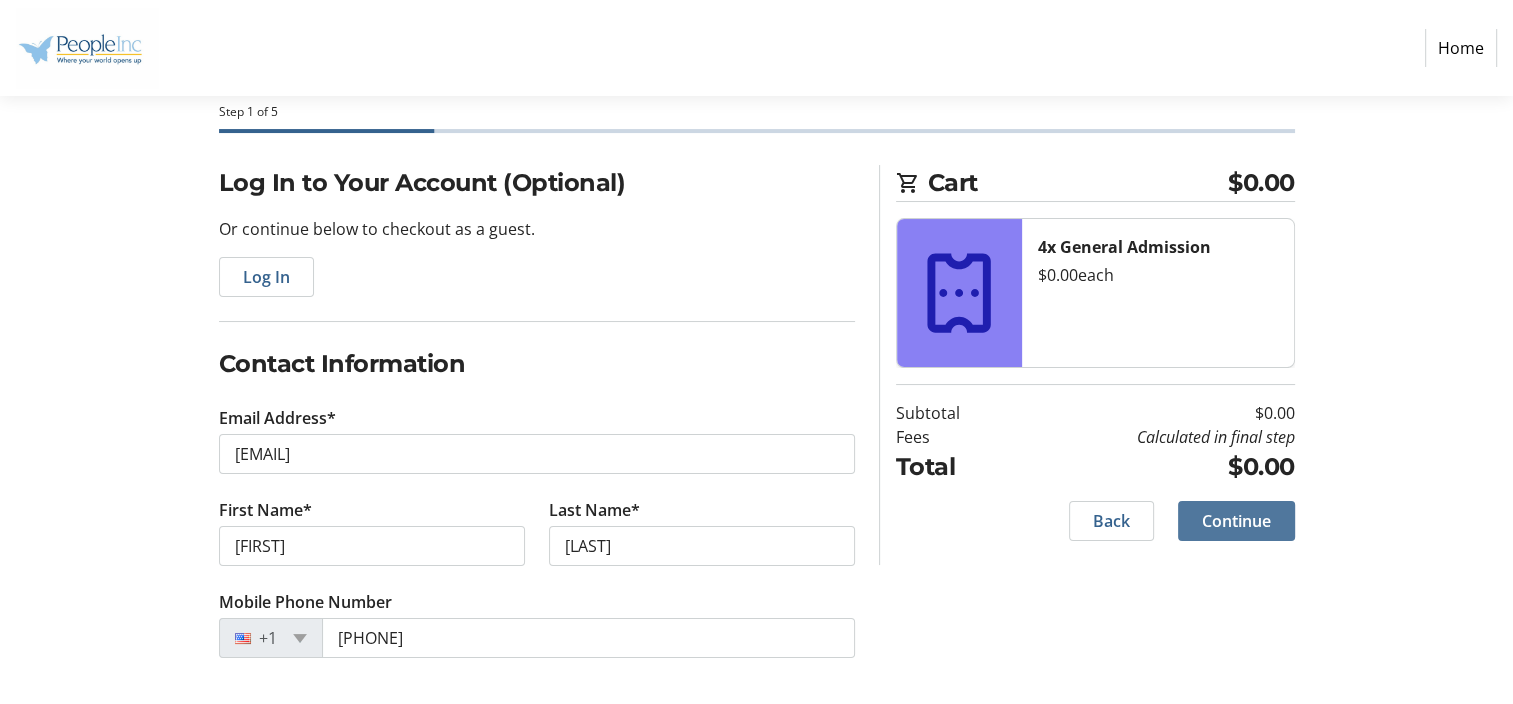 click on "Continue" at bounding box center (1236, 521) 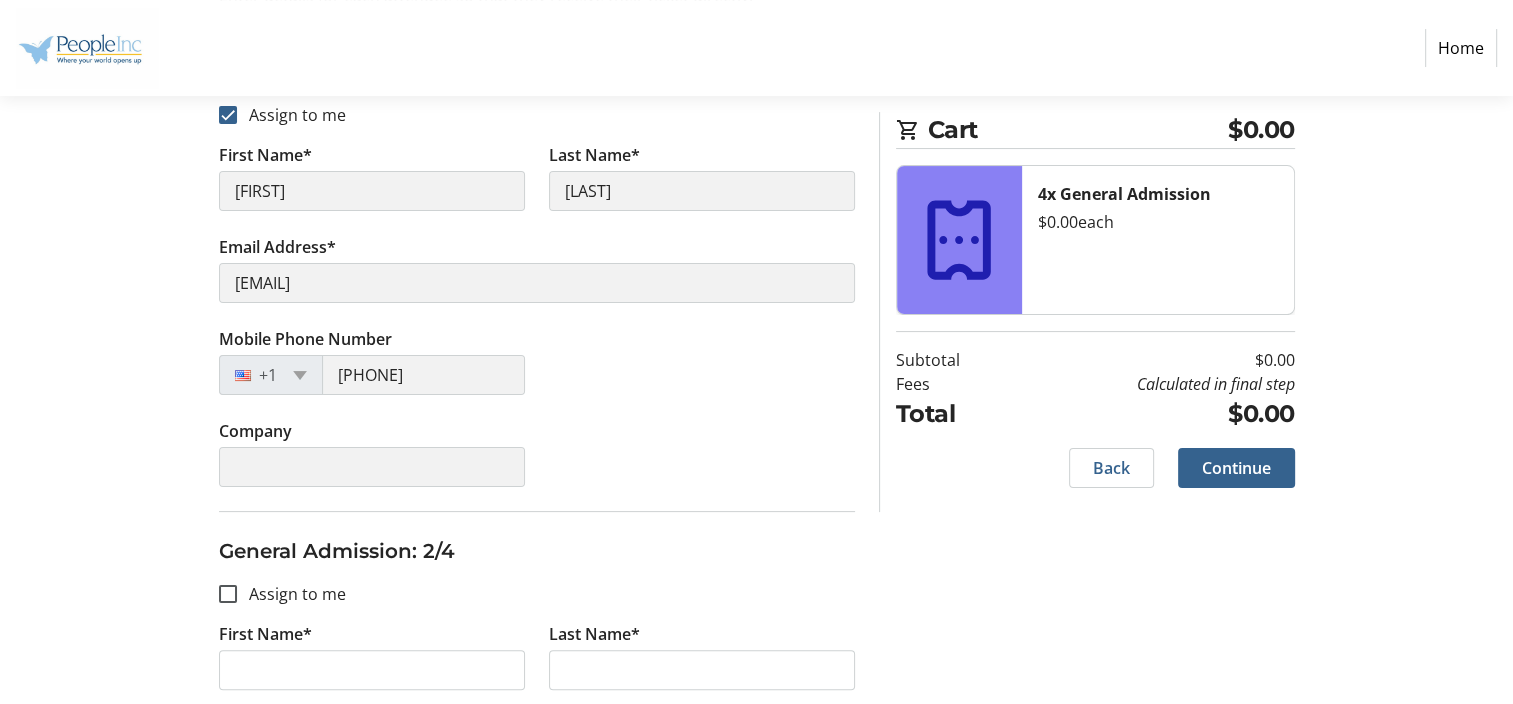 scroll, scrollTop: 300, scrollLeft: 0, axis: vertical 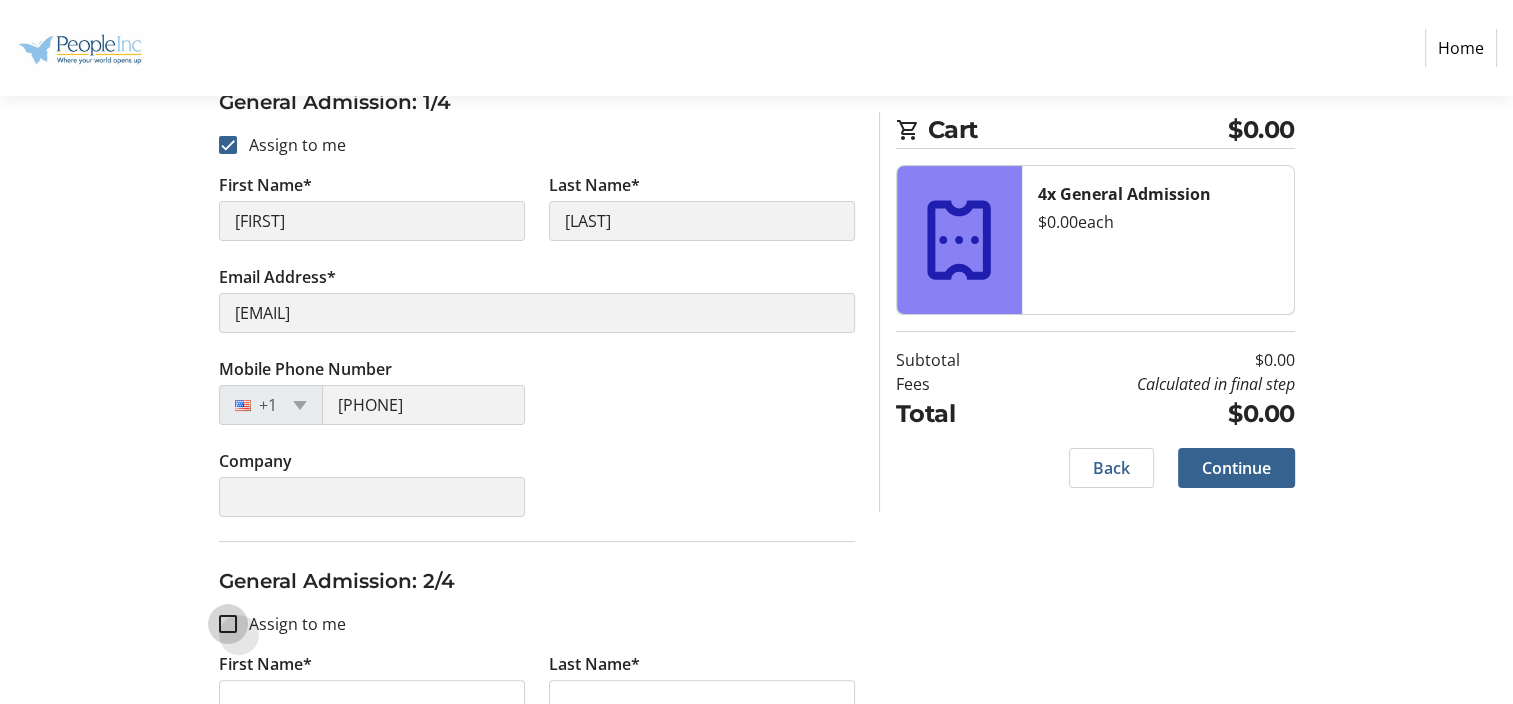click on "Assign to me" at bounding box center (228, 624) 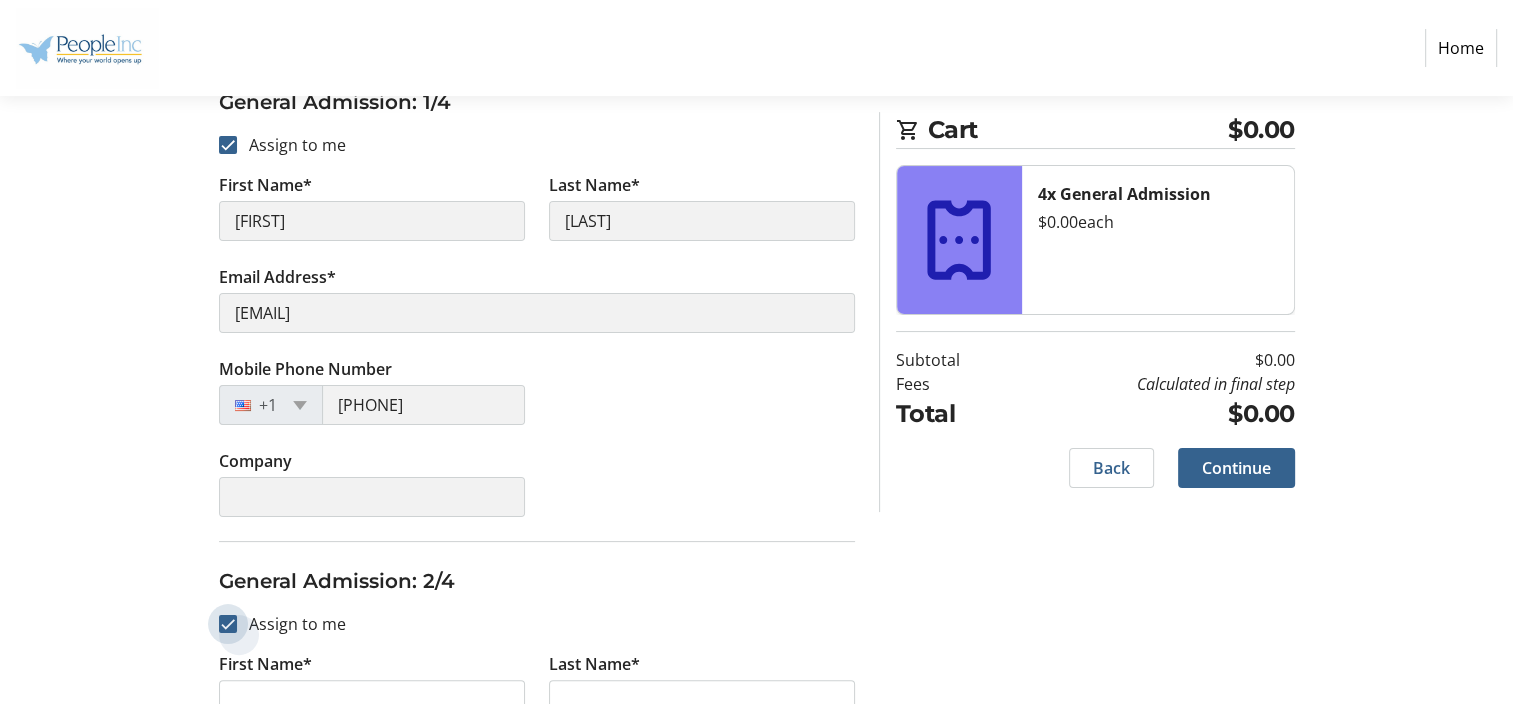 checkbox on "true" 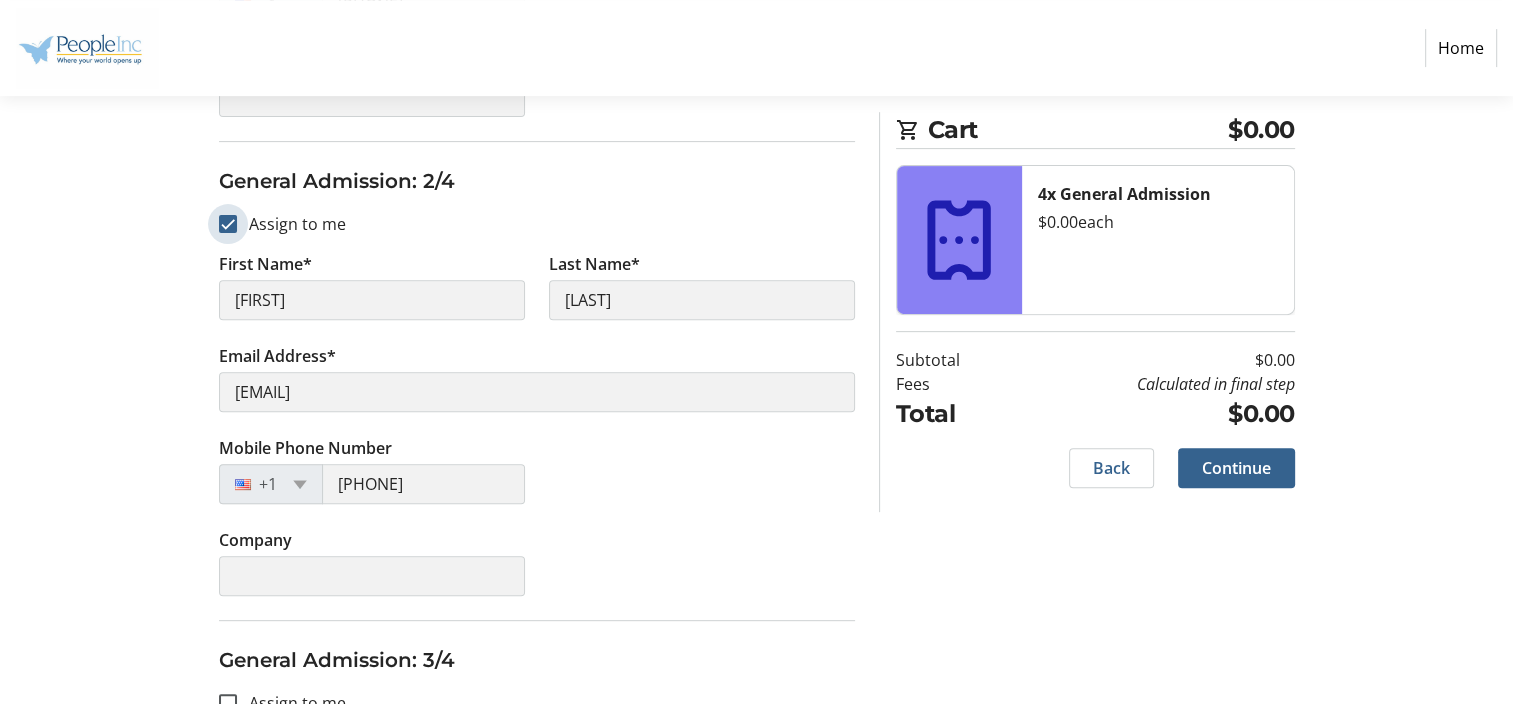 scroll, scrollTop: 1000, scrollLeft: 0, axis: vertical 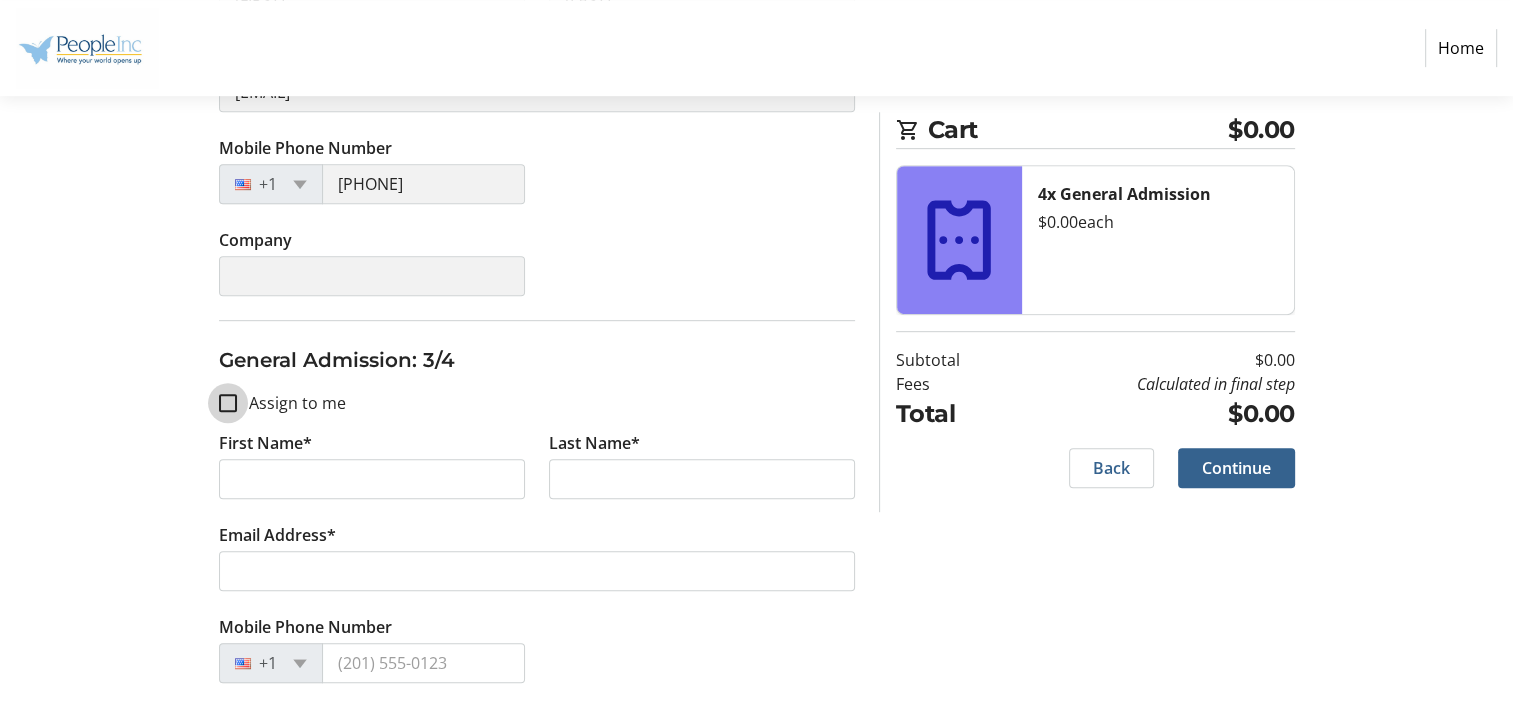 click on "Assign to me" at bounding box center (228, 403) 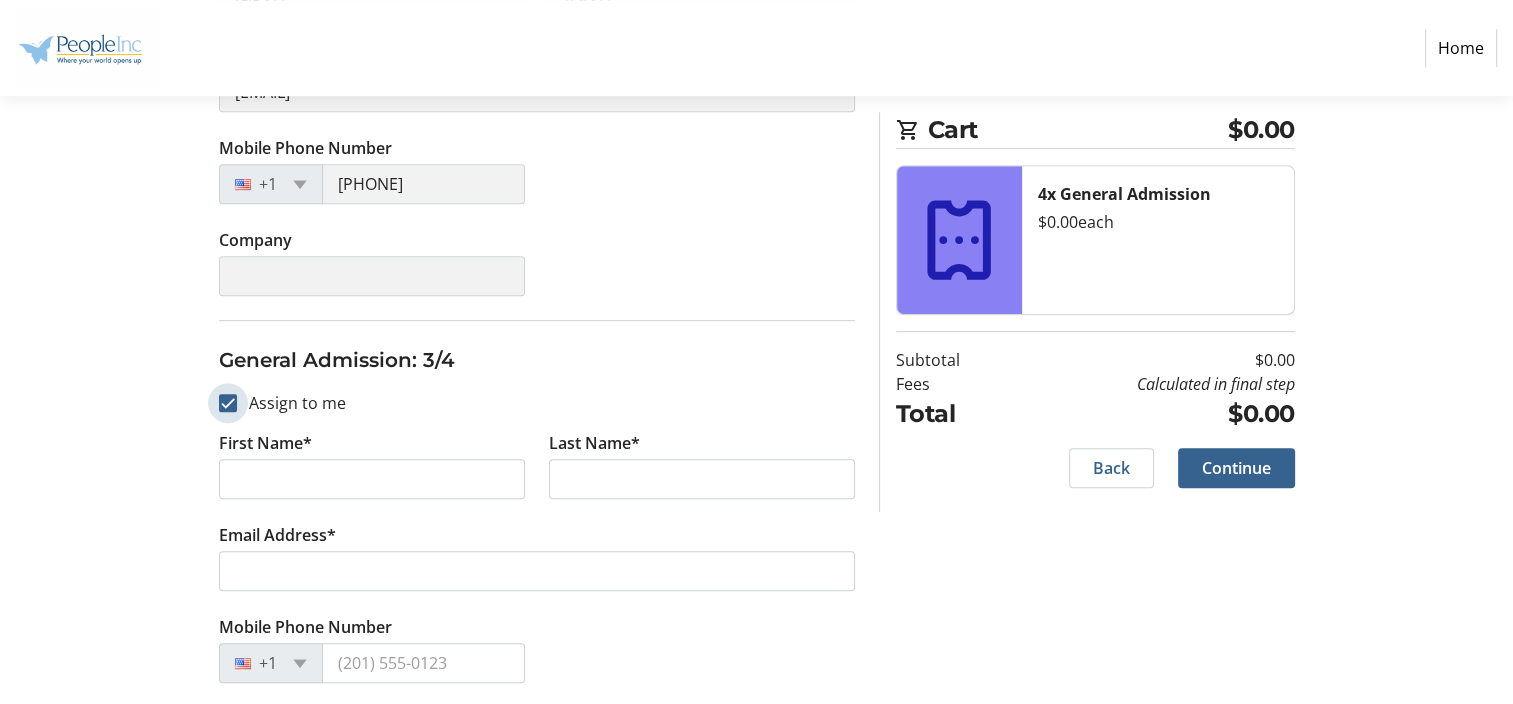 checkbox on "true" 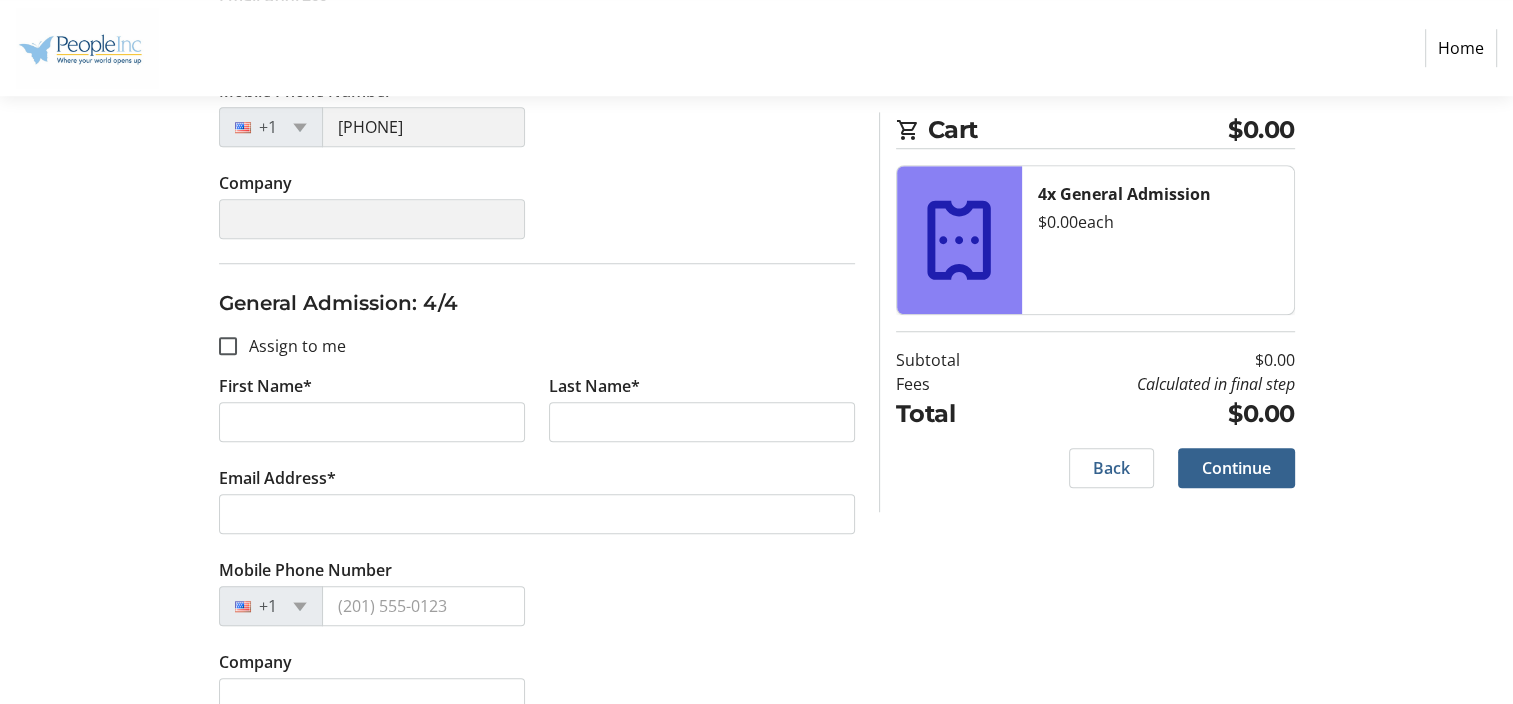 scroll, scrollTop: 1568, scrollLeft: 0, axis: vertical 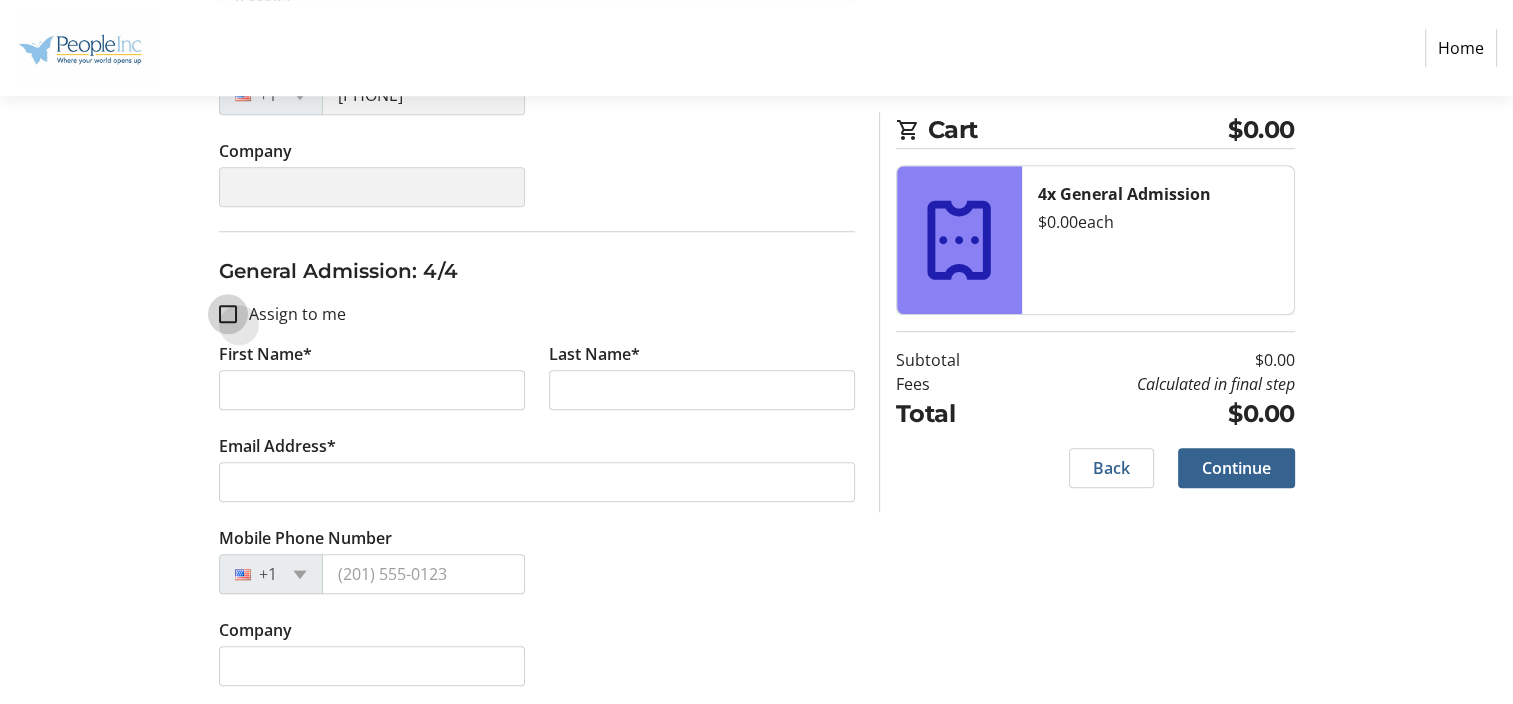 click on "Assign to me" at bounding box center (228, 314) 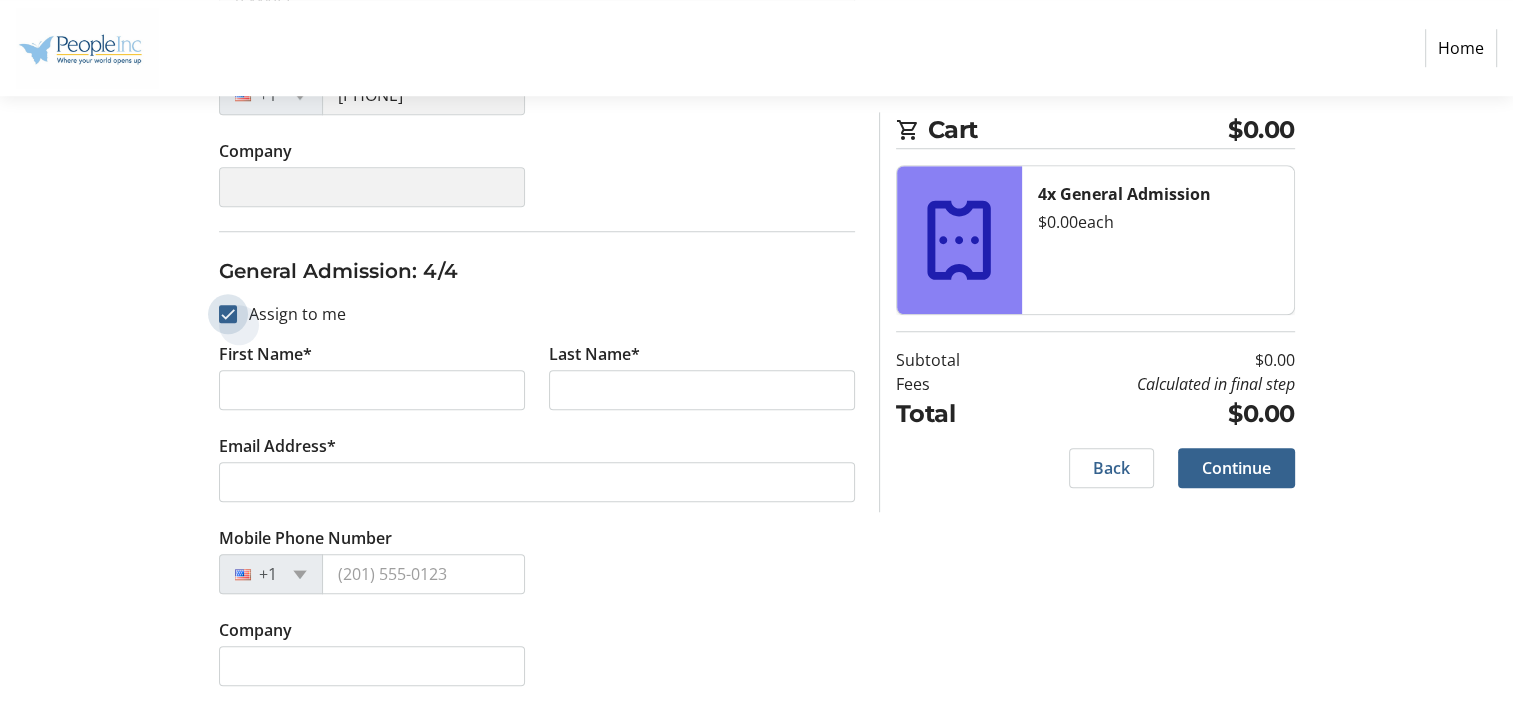 checkbox on "true" 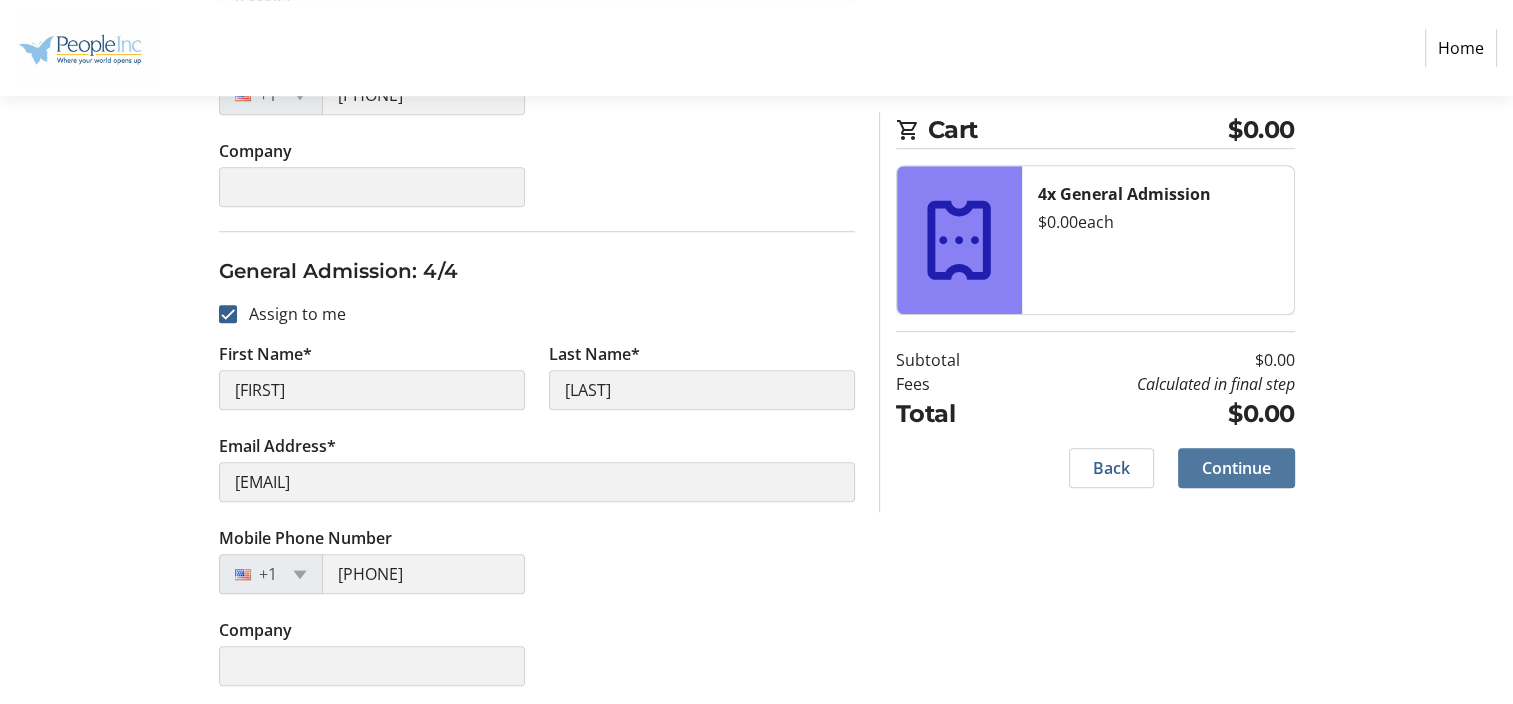 click on "Continue" at bounding box center [1236, 468] 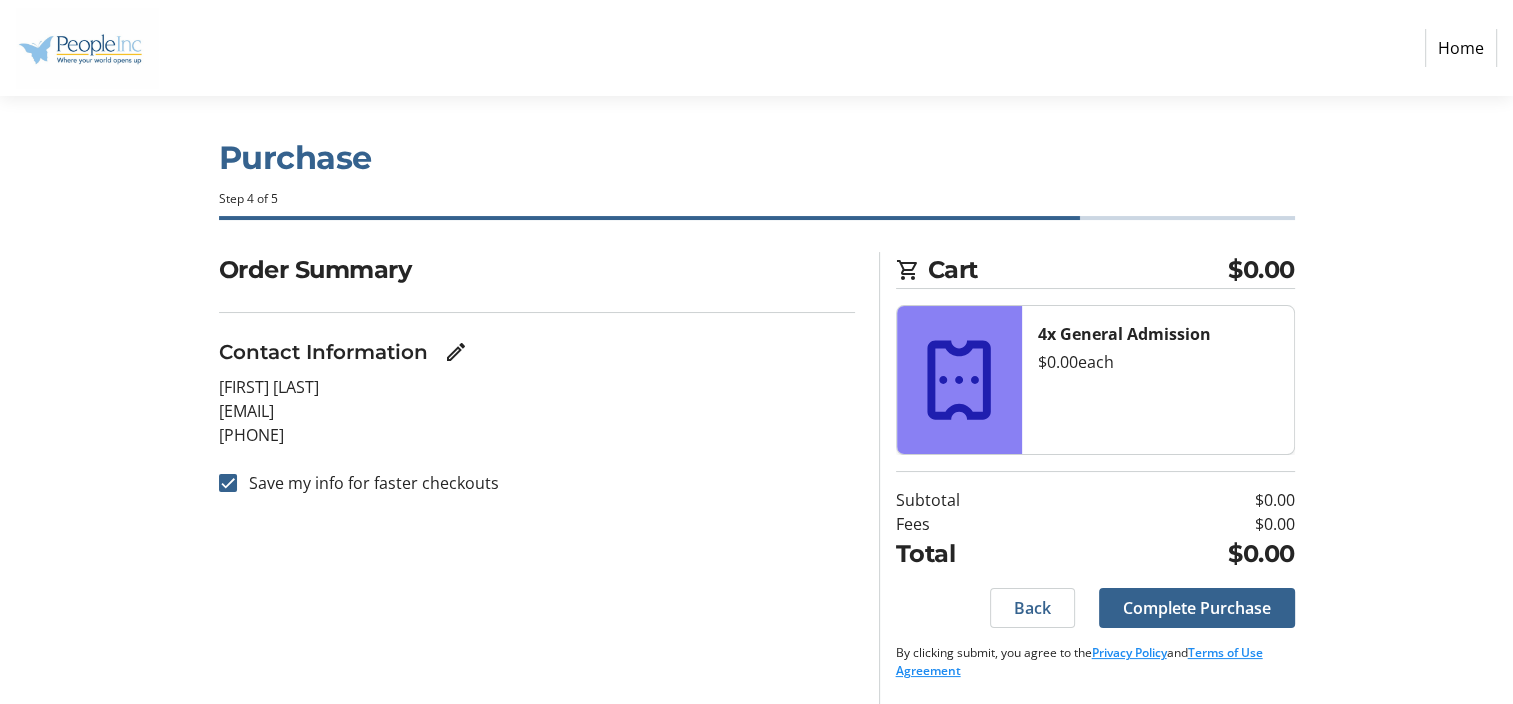 scroll, scrollTop: 0, scrollLeft: 0, axis: both 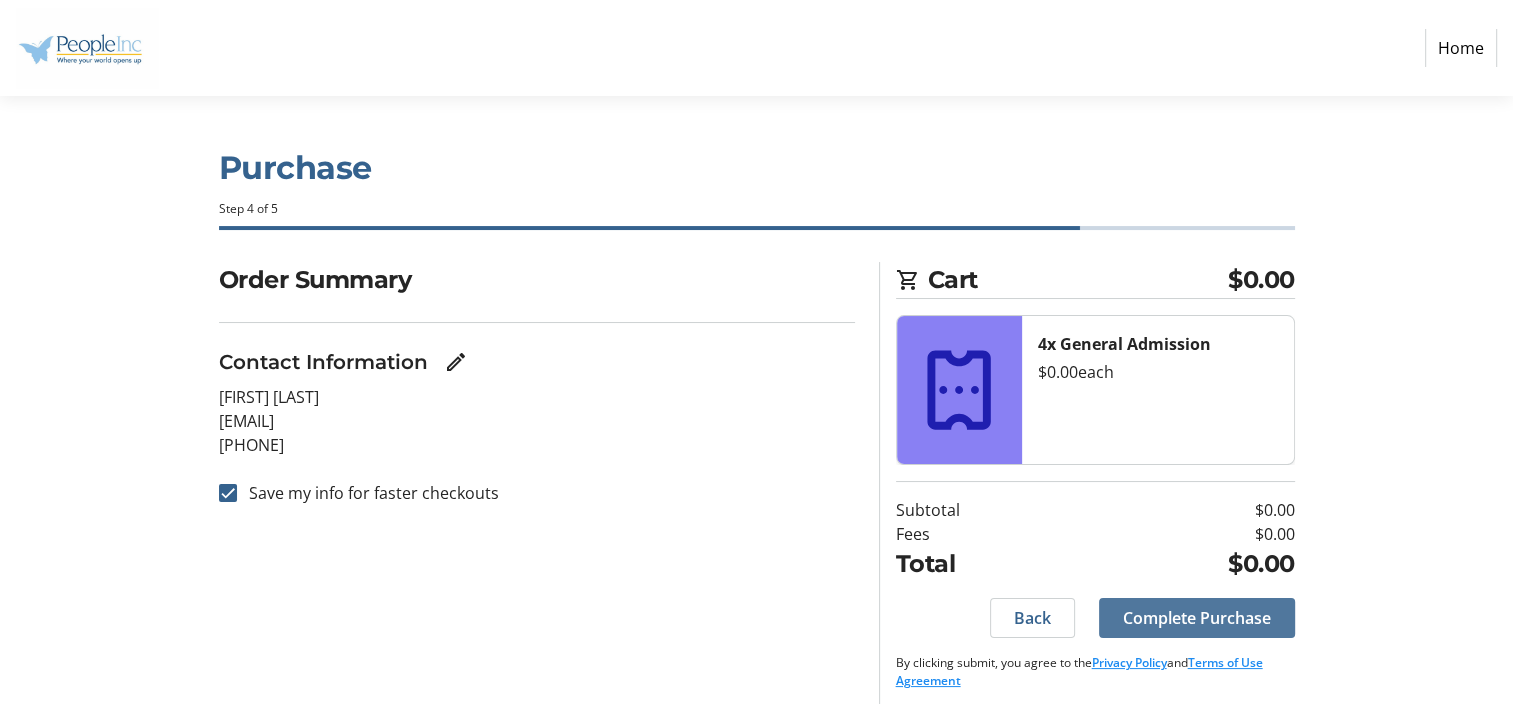 click on "Complete Purchase" at bounding box center (1197, 618) 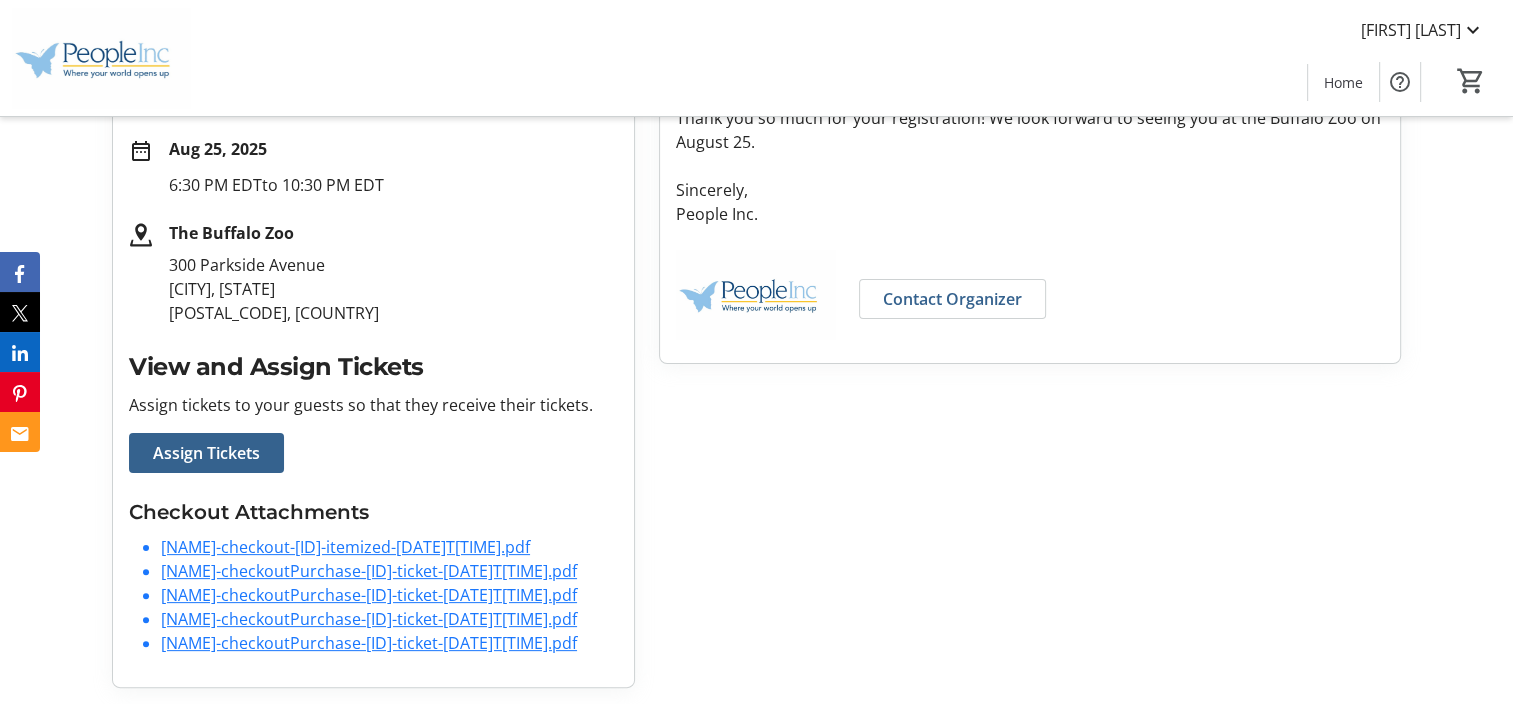 scroll, scrollTop: 502, scrollLeft: 0, axis: vertical 